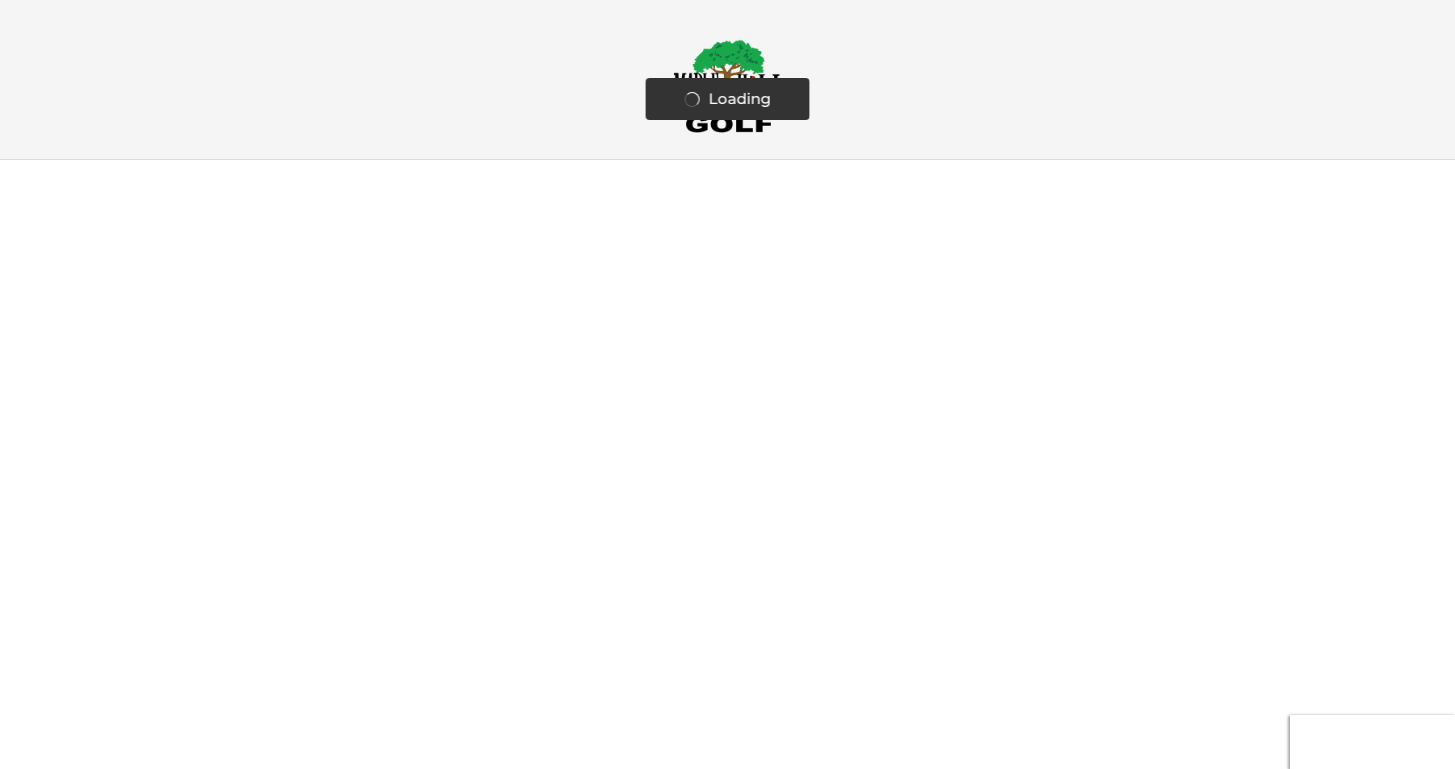 scroll, scrollTop: 0, scrollLeft: 0, axis: both 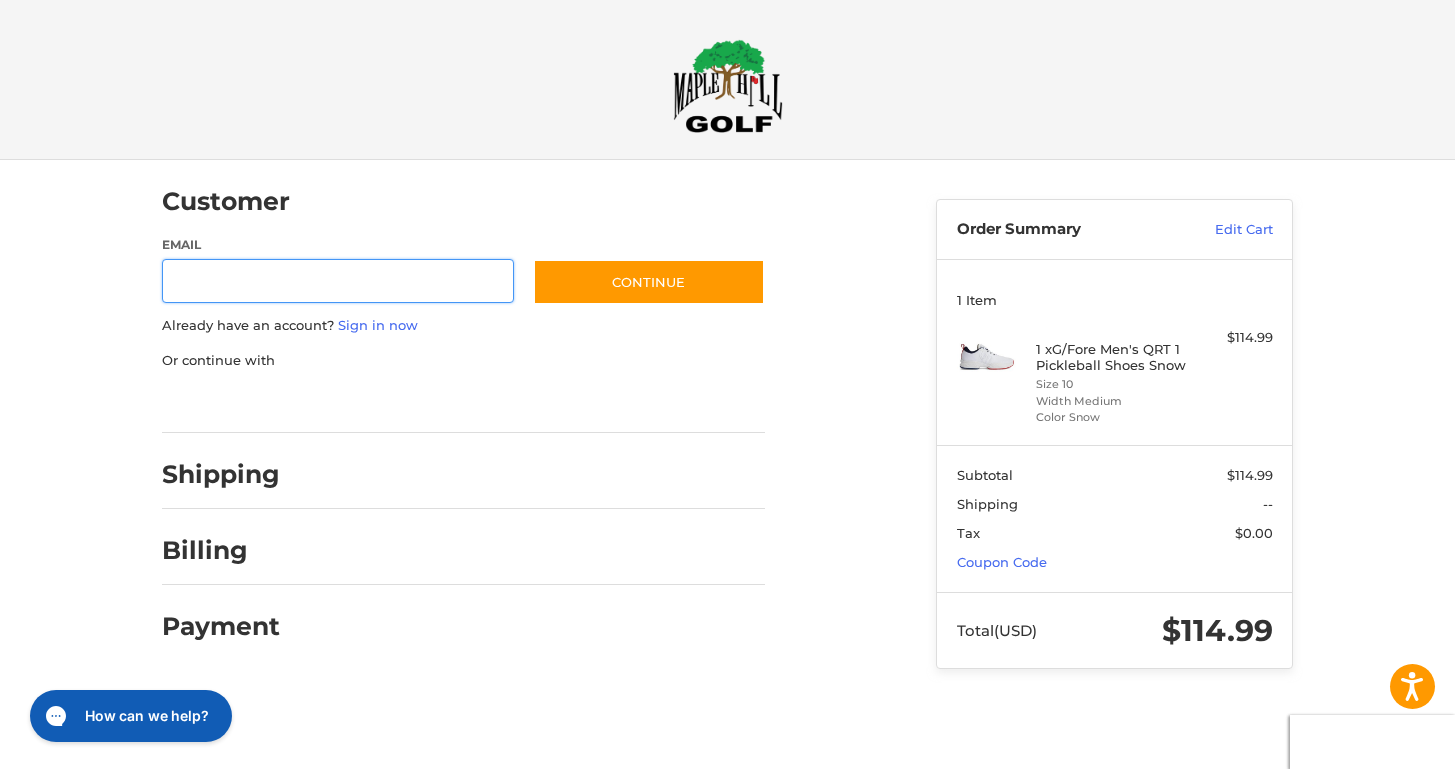 type on "**********" 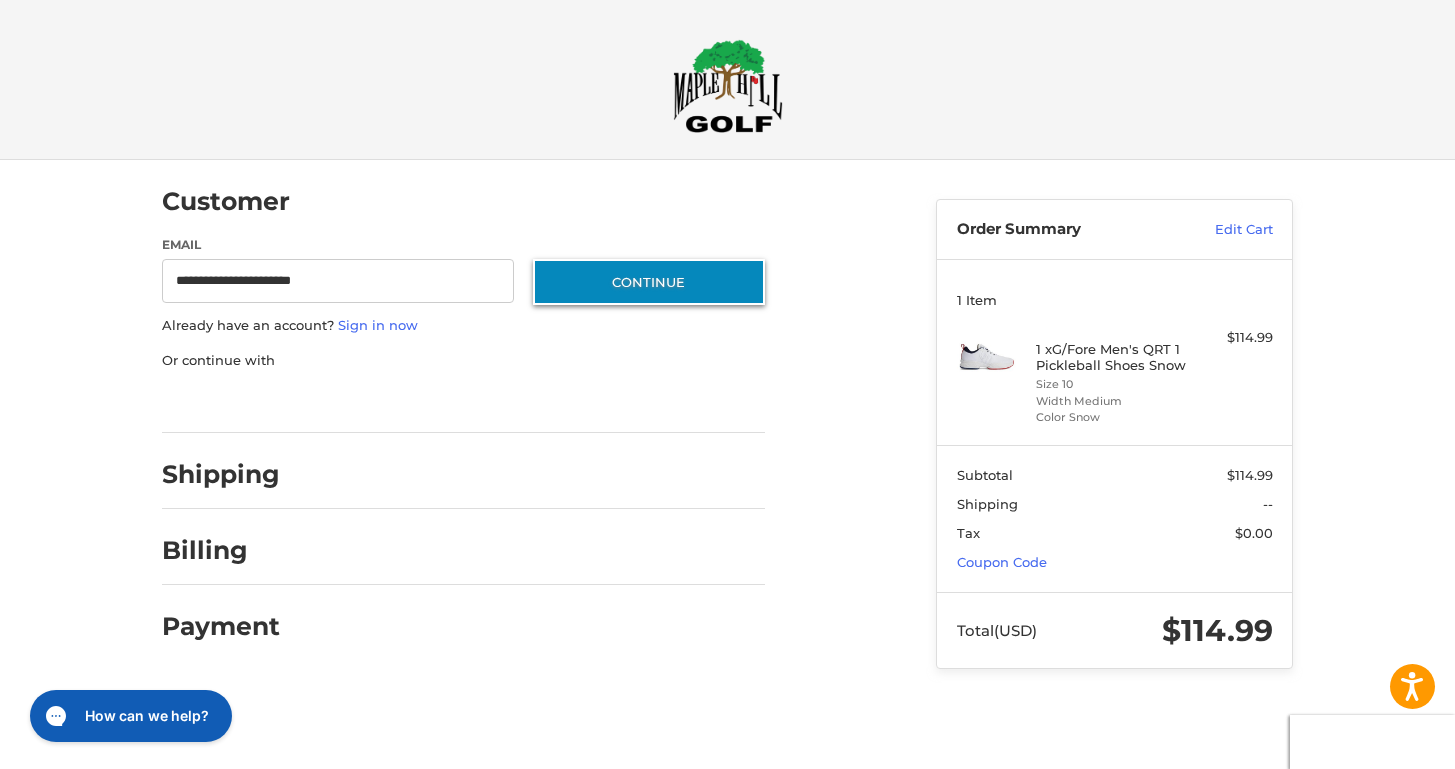 click on "Continue" at bounding box center (649, 282) 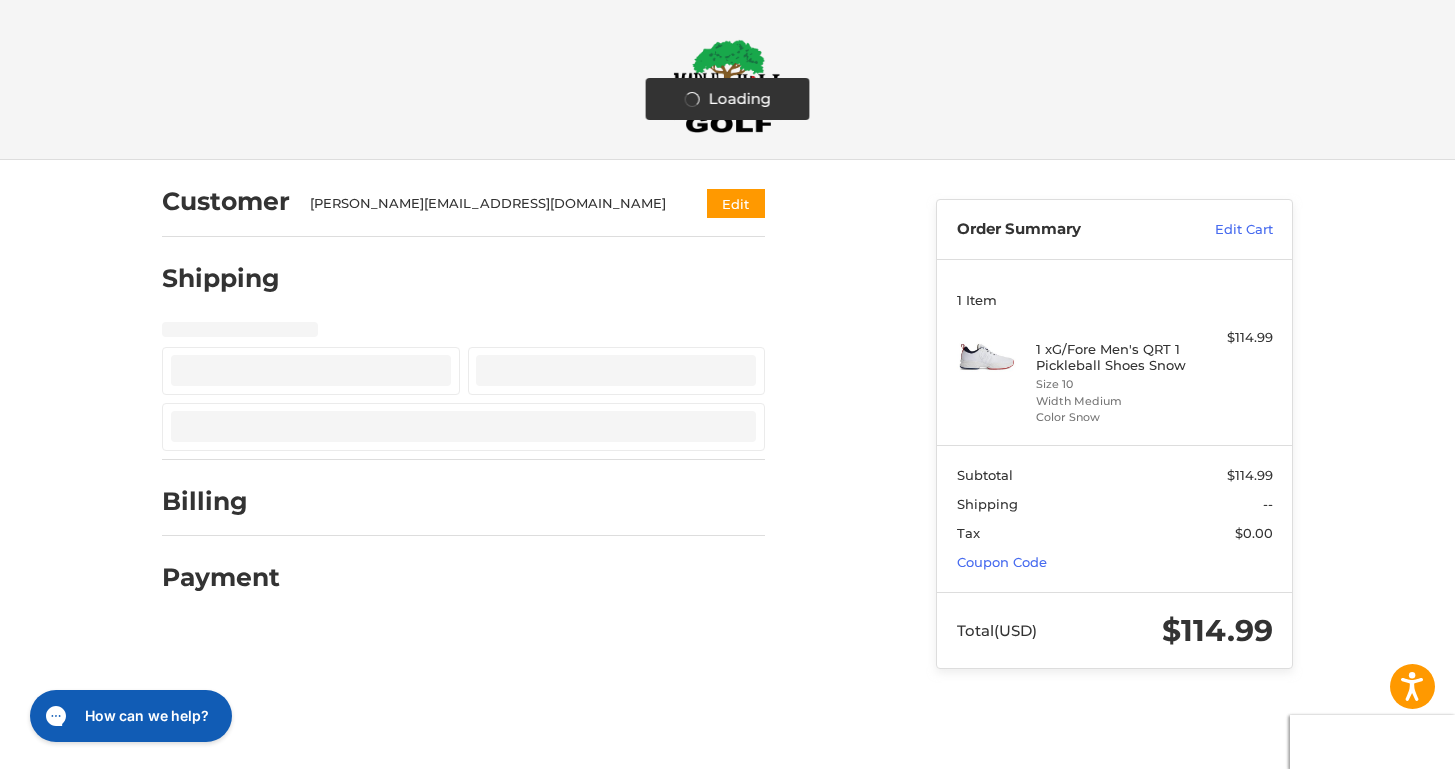 select on "**" 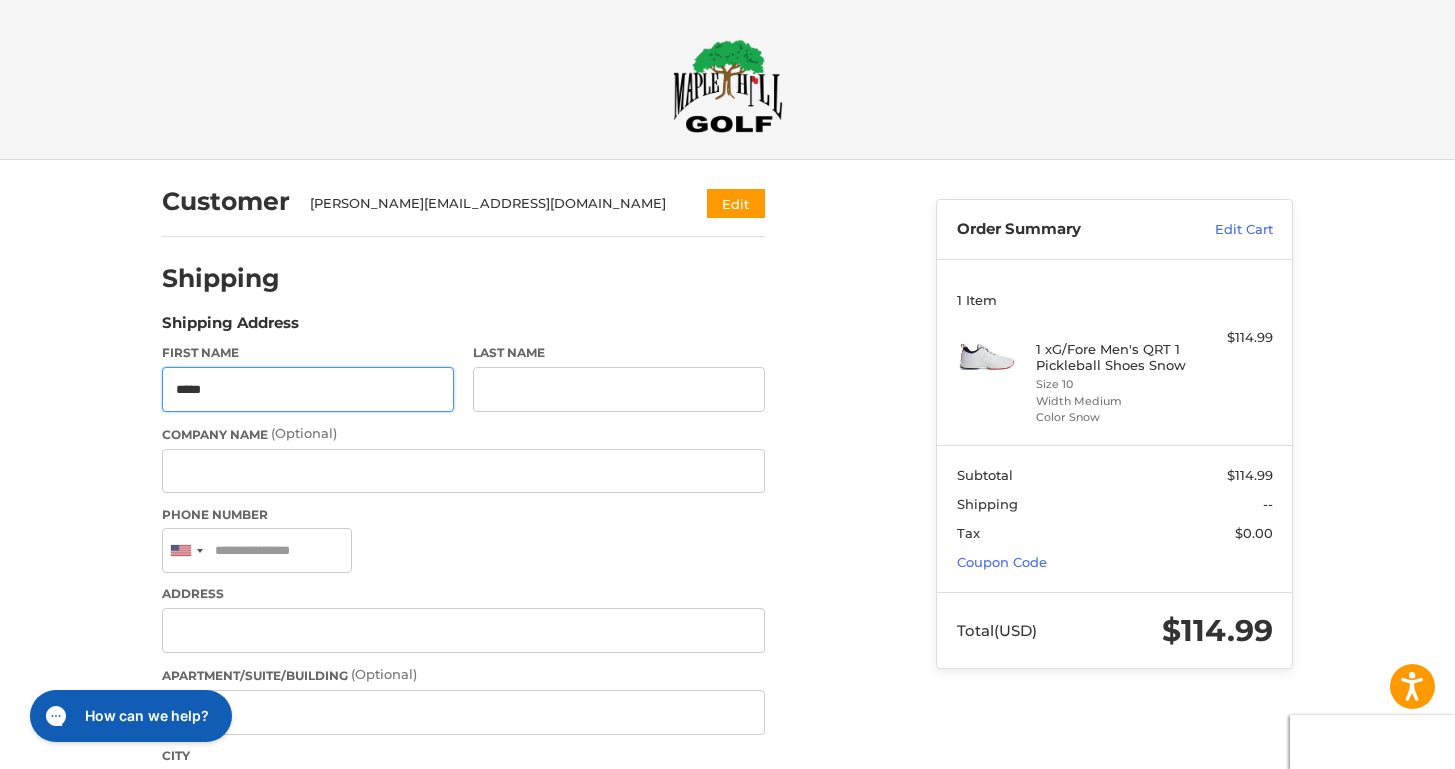 type on "*****" 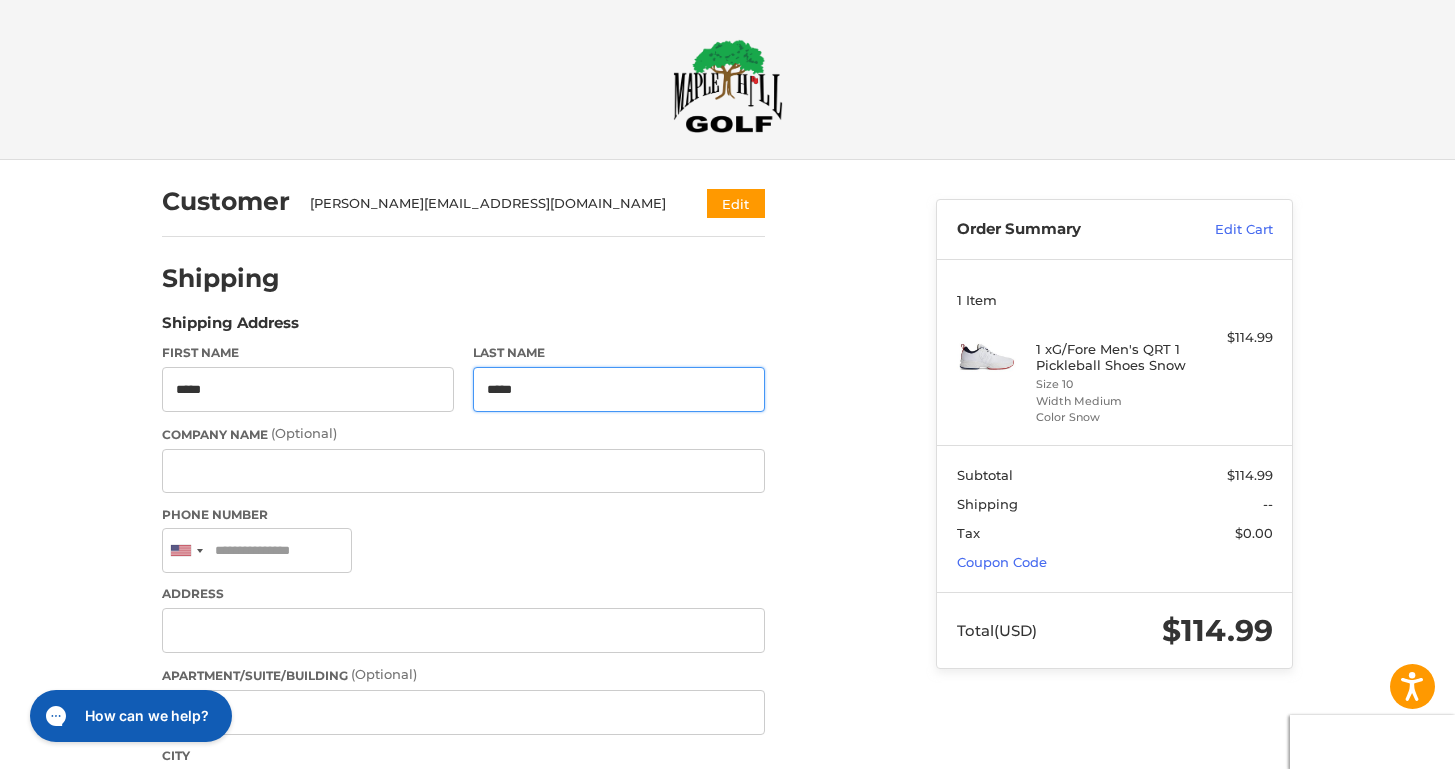 type on "*****" 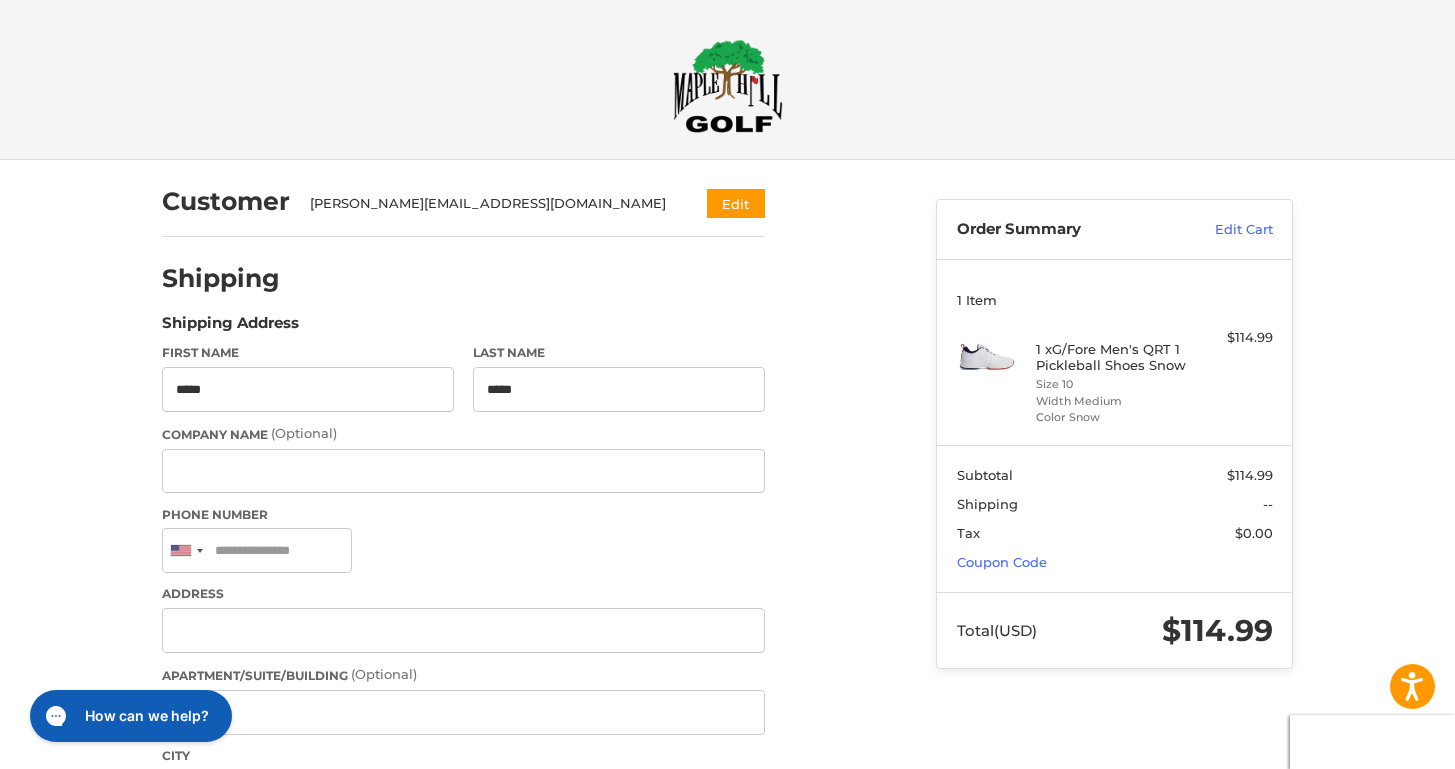 click on "Customer [PERSON_NAME][EMAIL_ADDRESS][DOMAIN_NAME] Edit Shipping Shipping Address First Name ***** Last Name ***** Company Name   (Optional) Phone Number [GEOGRAPHIC_DATA] +1 [GEOGRAPHIC_DATA] (‫[GEOGRAPHIC_DATA]‬‎) +93 [GEOGRAPHIC_DATA] ([GEOGRAPHIC_DATA]) +355 [GEOGRAPHIC_DATA] (‫[GEOGRAPHIC_DATA]‬‎) +213 [US_STATE] +1 [GEOGRAPHIC_DATA] +376 [GEOGRAPHIC_DATA] +244 [GEOGRAPHIC_DATA] +1 [GEOGRAPHIC_DATA] +1 [GEOGRAPHIC_DATA] +54 [GEOGRAPHIC_DATA] ([GEOGRAPHIC_DATA]) +374 [GEOGRAPHIC_DATA] +297 [DATE] Island +247 [GEOGRAPHIC_DATA] +61 [GEOGRAPHIC_DATA] ([GEOGRAPHIC_DATA]) +43 [GEOGRAPHIC_DATA] ([GEOGRAPHIC_DATA]) +994 [GEOGRAPHIC_DATA] +1 [GEOGRAPHIC_DATA] ([GEOGRAPHIC_DATA][GEOGRAPHIC_DATA]‬‎) +973 [GEOGRAPHIC_DATA] ([GEOGRAPHIC_DATA]) +880 [GEOGRAPHIC_DATA] +1 [GEOGRAPHIC_DATA] ([GEOGRAPHIC_DATA]) +375 [GEOGRAPHIC_DATA] ([GEOGRAPHIC_DATA]) +32 [GEOGRAPHIC_DATA] +501 [GEOGRAPHIC_DATA] ([GEOGRAPHIC_DATA]) +229 [GEOGRAPHIC_DATA] +1 [GEOGRAPHIC_DATA] (འབྲུག) +975 [GEOGRAPHIC_DATA] +591 [GEOGRAPHIC_DATA] ([GEOGRAPHIC_DATA]) +387 [GEOGRAPHIC_DATA] +267 [GEOGRAPHIC_DATA] ([GEOGRAPHIC_DATA]) +55 [GEOGRAPHIC_DATA] +246 [GEOGRAPHIC_DATA] +1 [GEOGRAPHIC_DATA] +673 [GEOGRAPHIC_DATA] ([GEOGRAPHIC_DATA]) +359 [GEOGRAPHIC_DATA] +226 [GEOGRAPHIC_DATA] ([GEOGRAPHIC_DATA]) +257 [GEOGRAPHIC_DATA] (កម្ពុជា) +855" at bounding box center (534, 870) 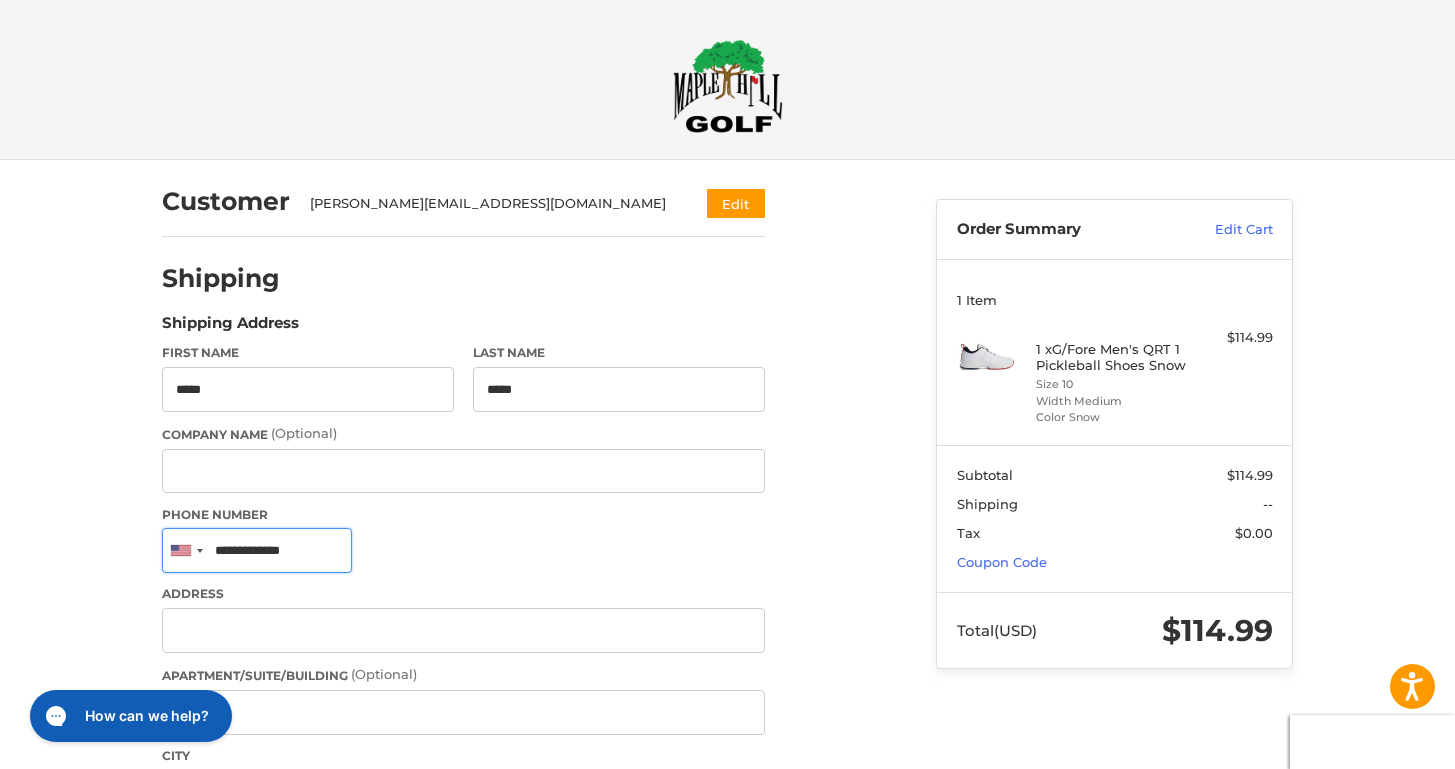 type on "**********" 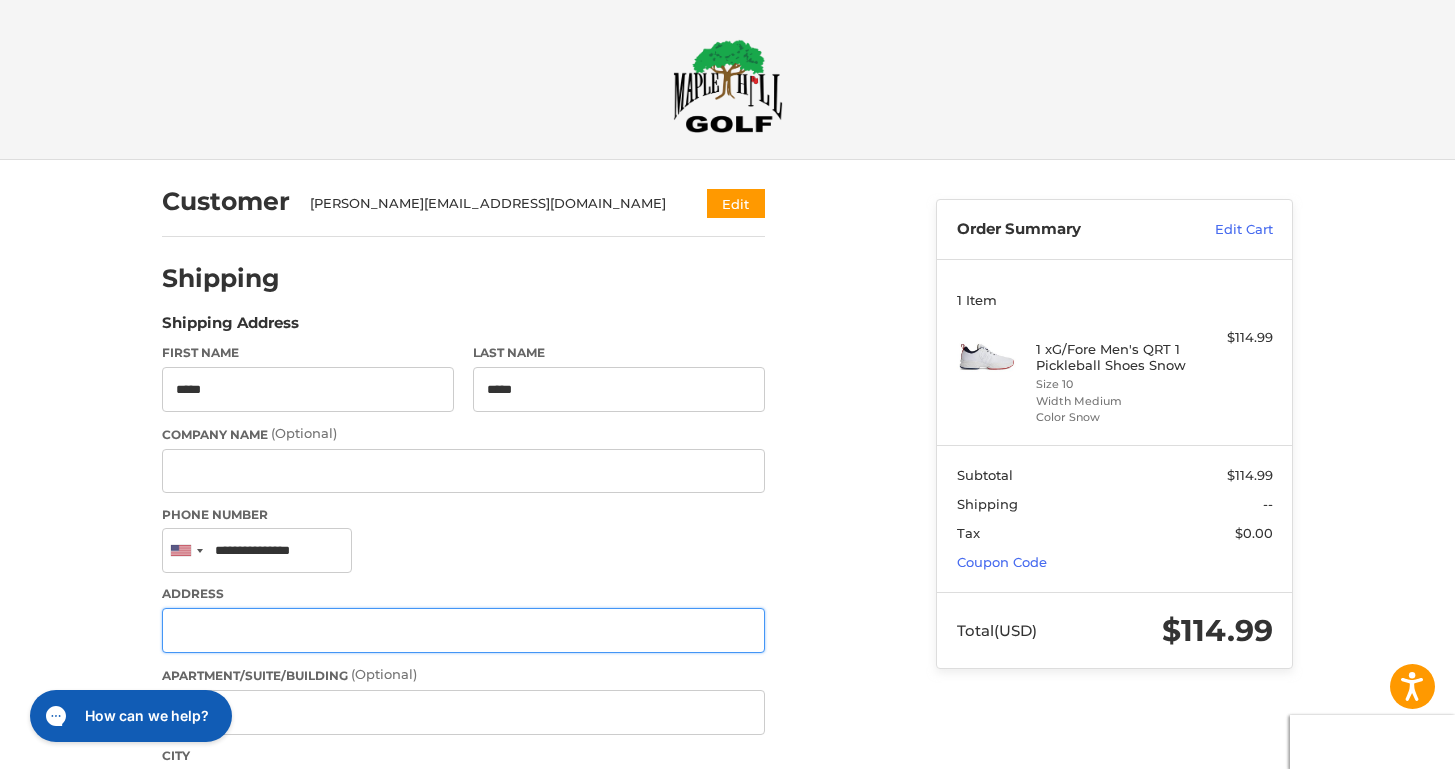 scroll, scrollTop: 121, scrollLeft: 0, axis: vertical 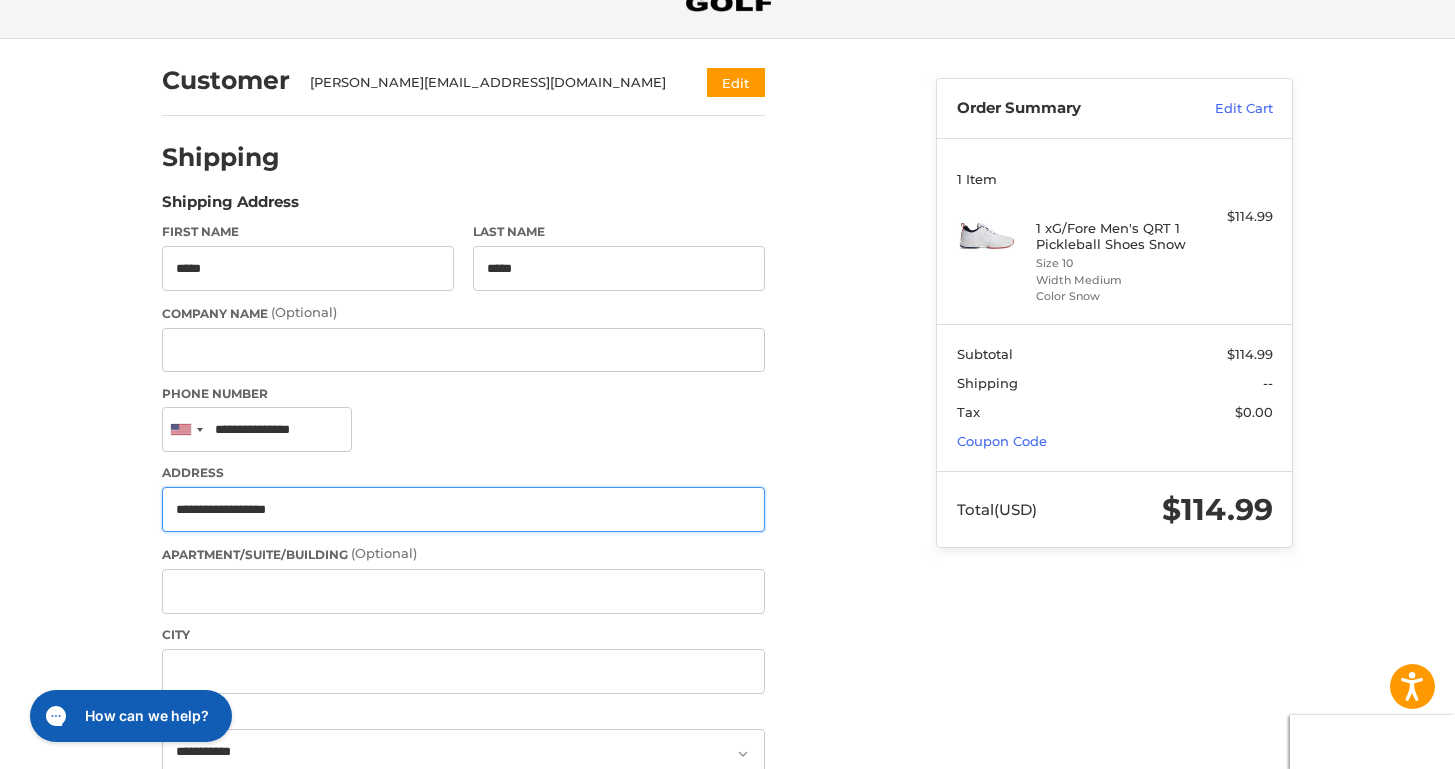 type on "**********" 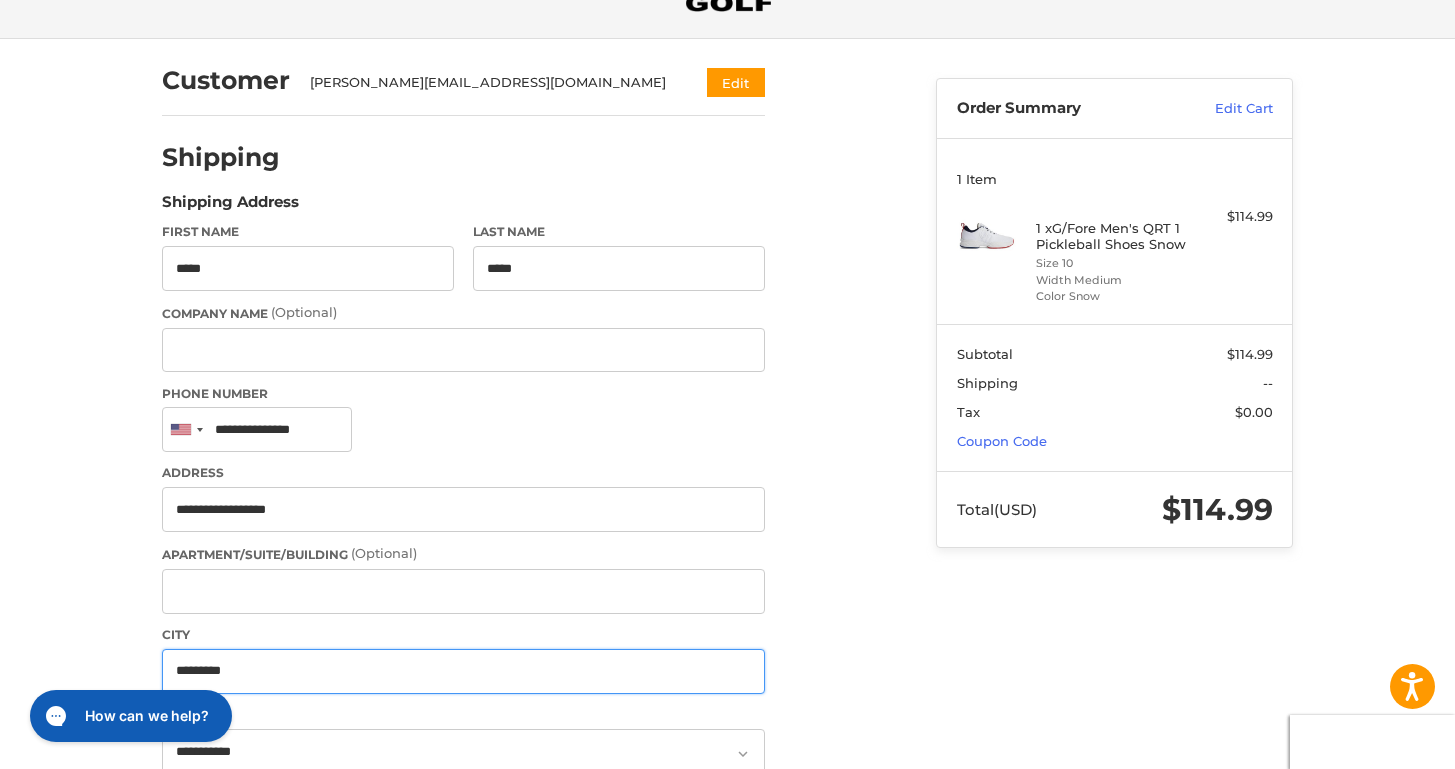 type on "*********" 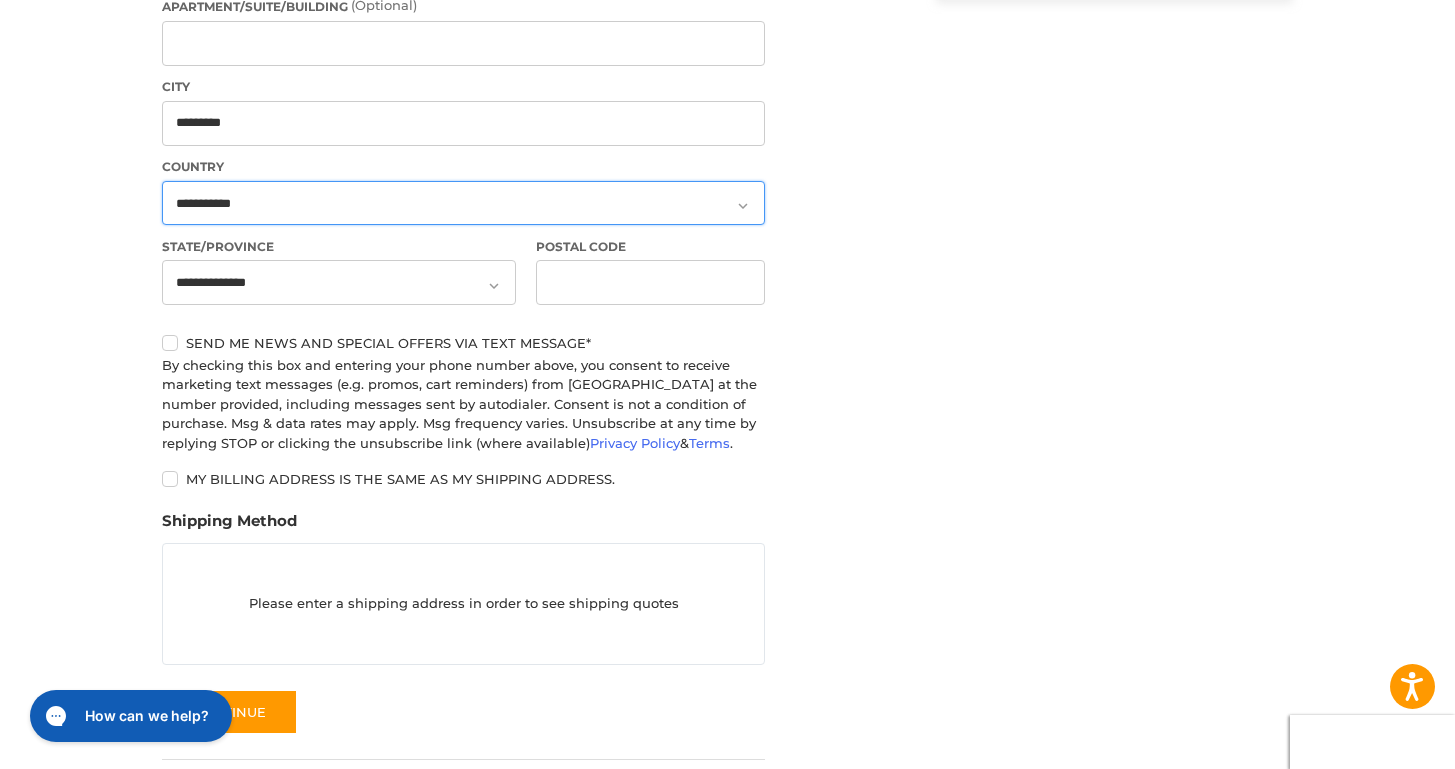 scroll, scrollTop: 757, scrollLeft: 0, axis: vertical 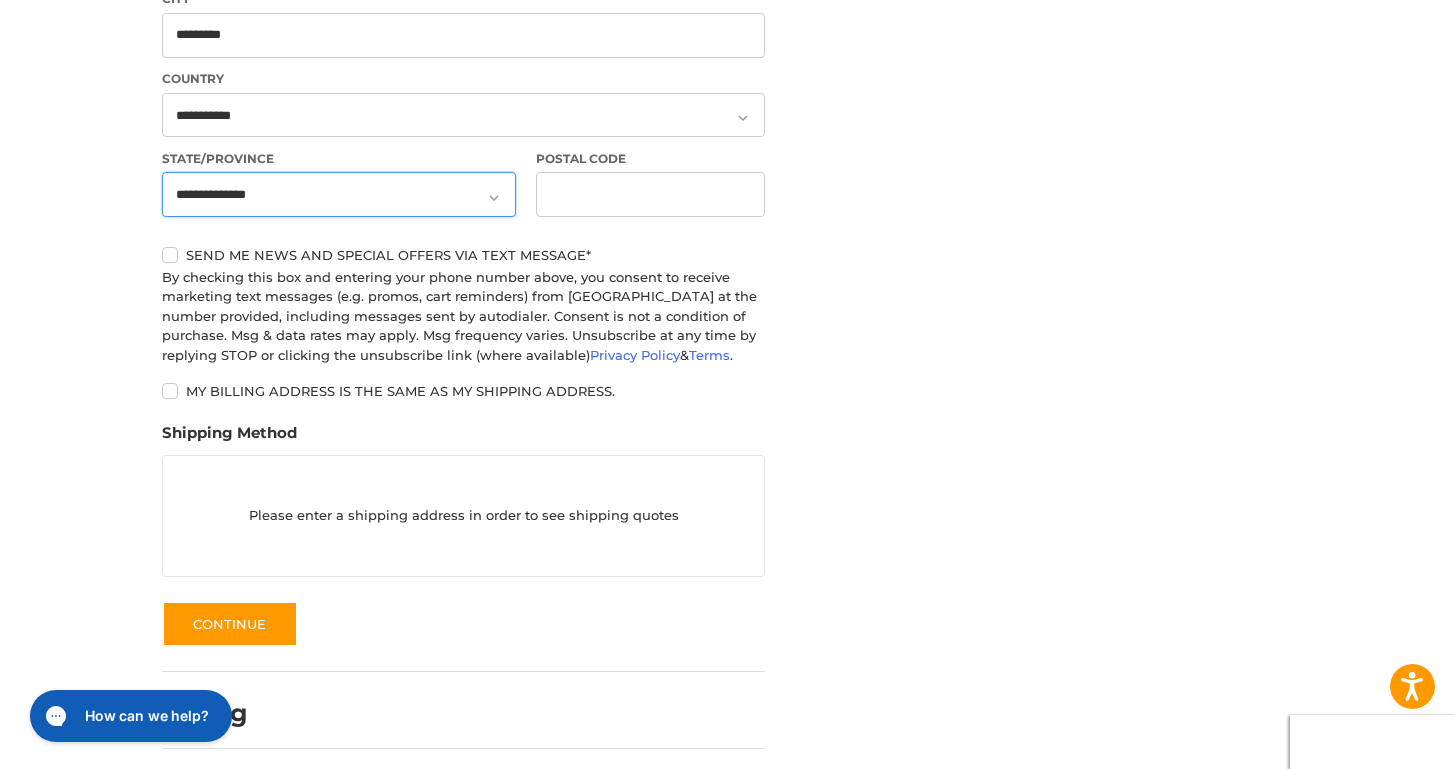 select on "**" 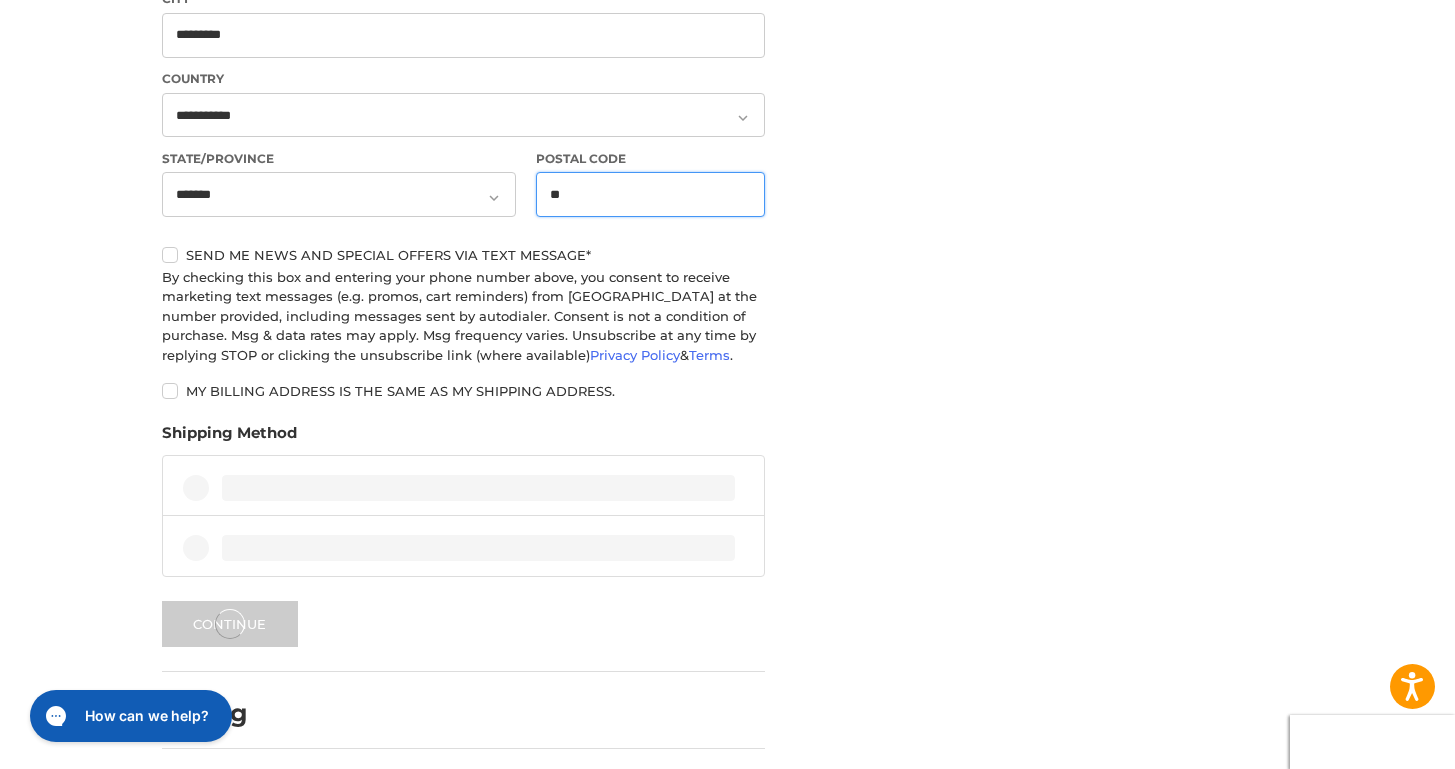 type on "*" 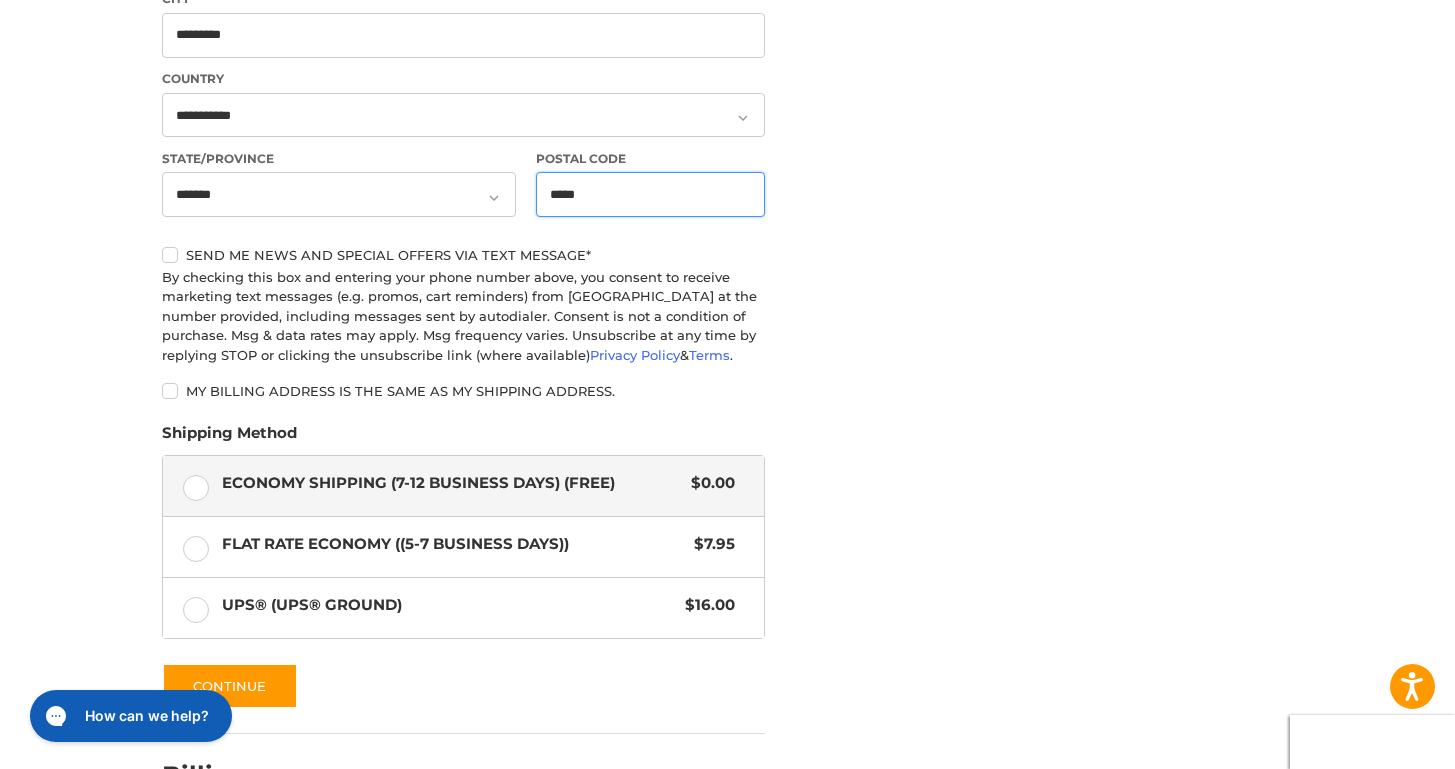type on "*****" 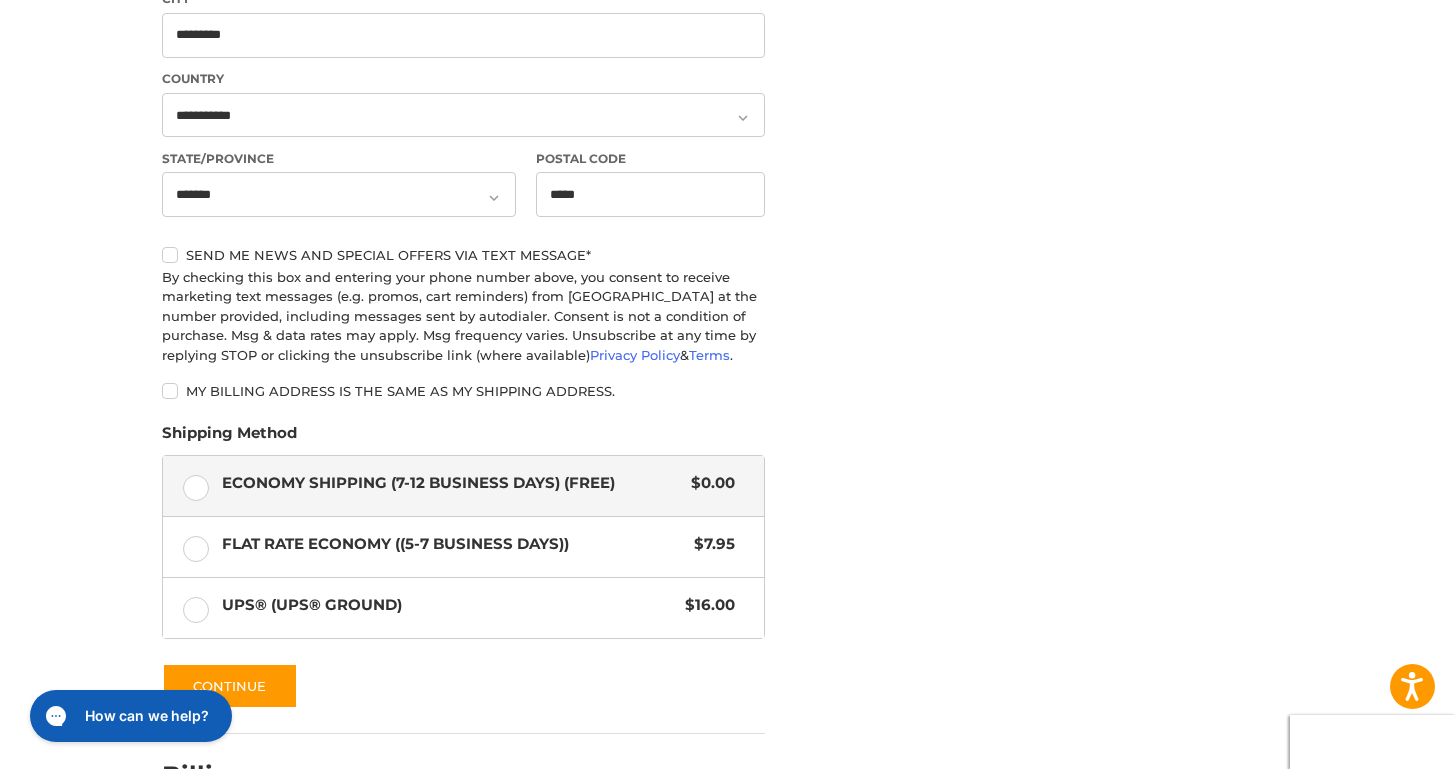 click on "My billing address is the same as my shipping address." at bounding box center [463, 391] 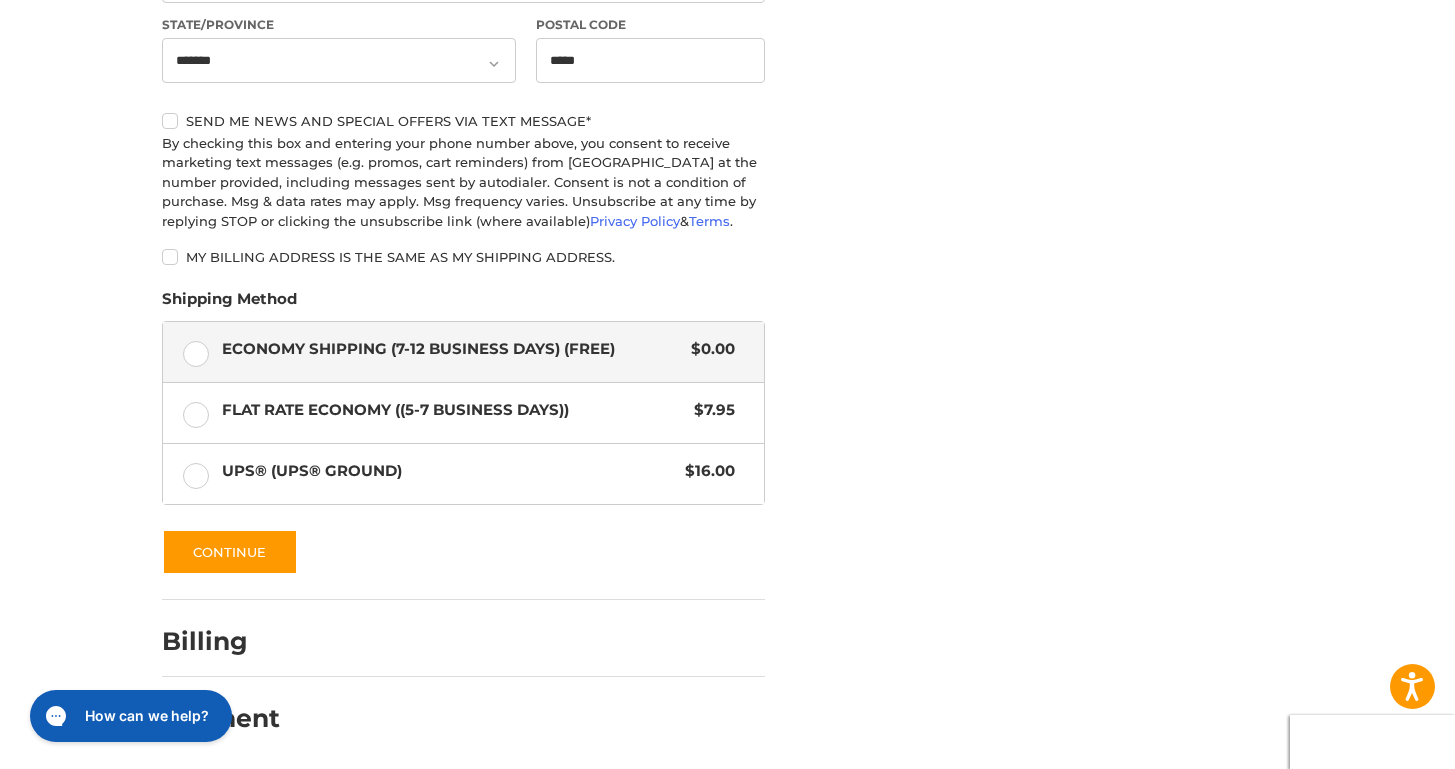 scroll, scrollTop: 890, scrollLeft: 0, axis: vertical 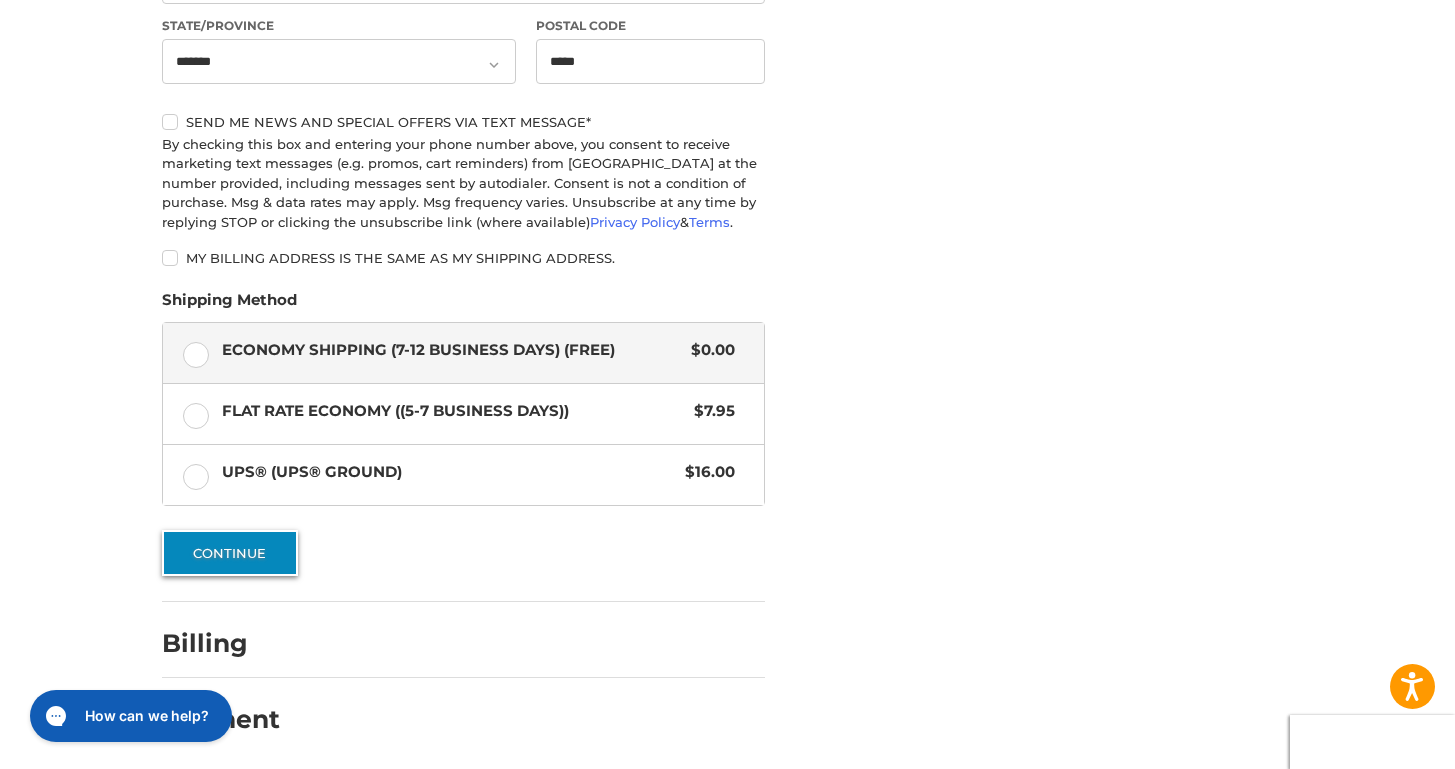 click on "Continue" at bounding box center [230, 553] 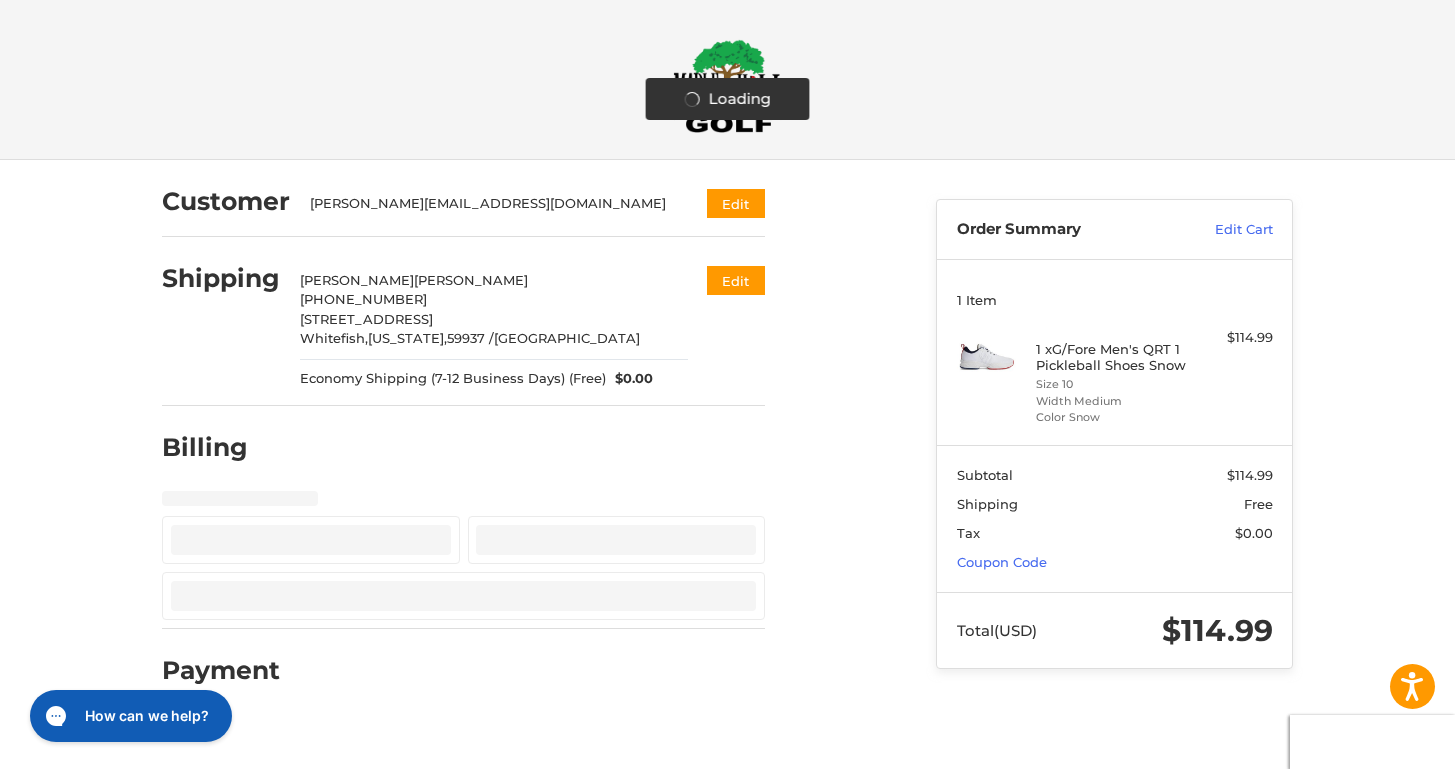 scroll, scrollTop: 0, scrollLeft: 0, axis: both 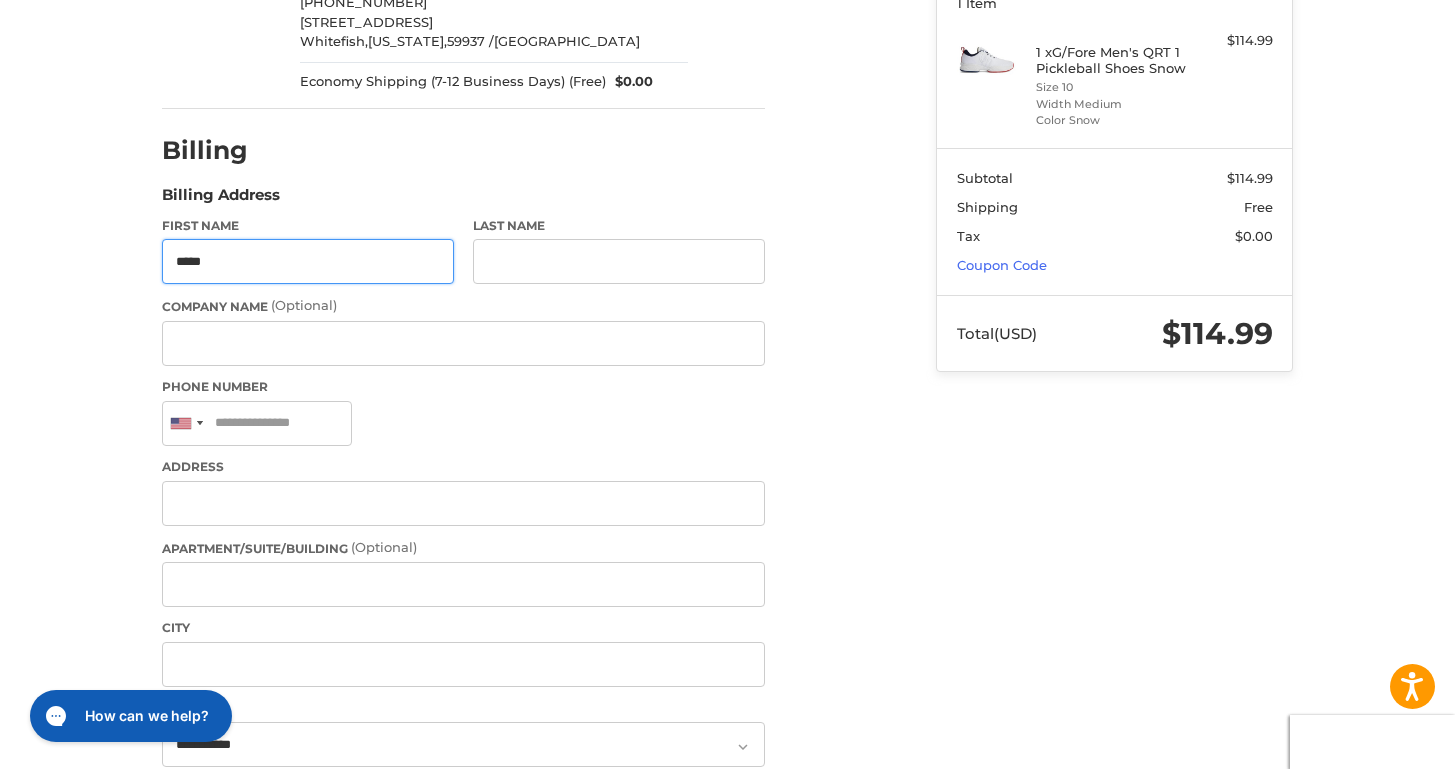 type on "*****" 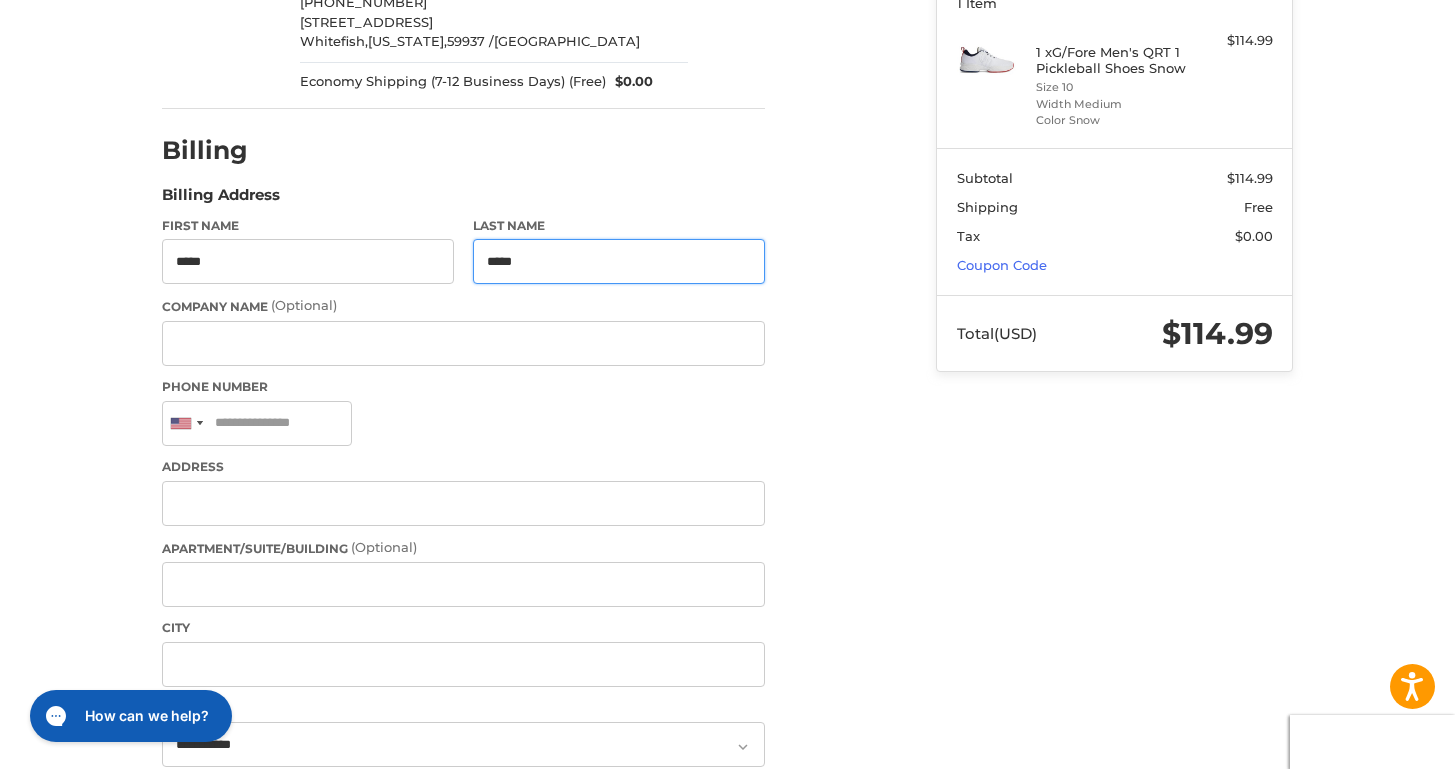 type on "*****" 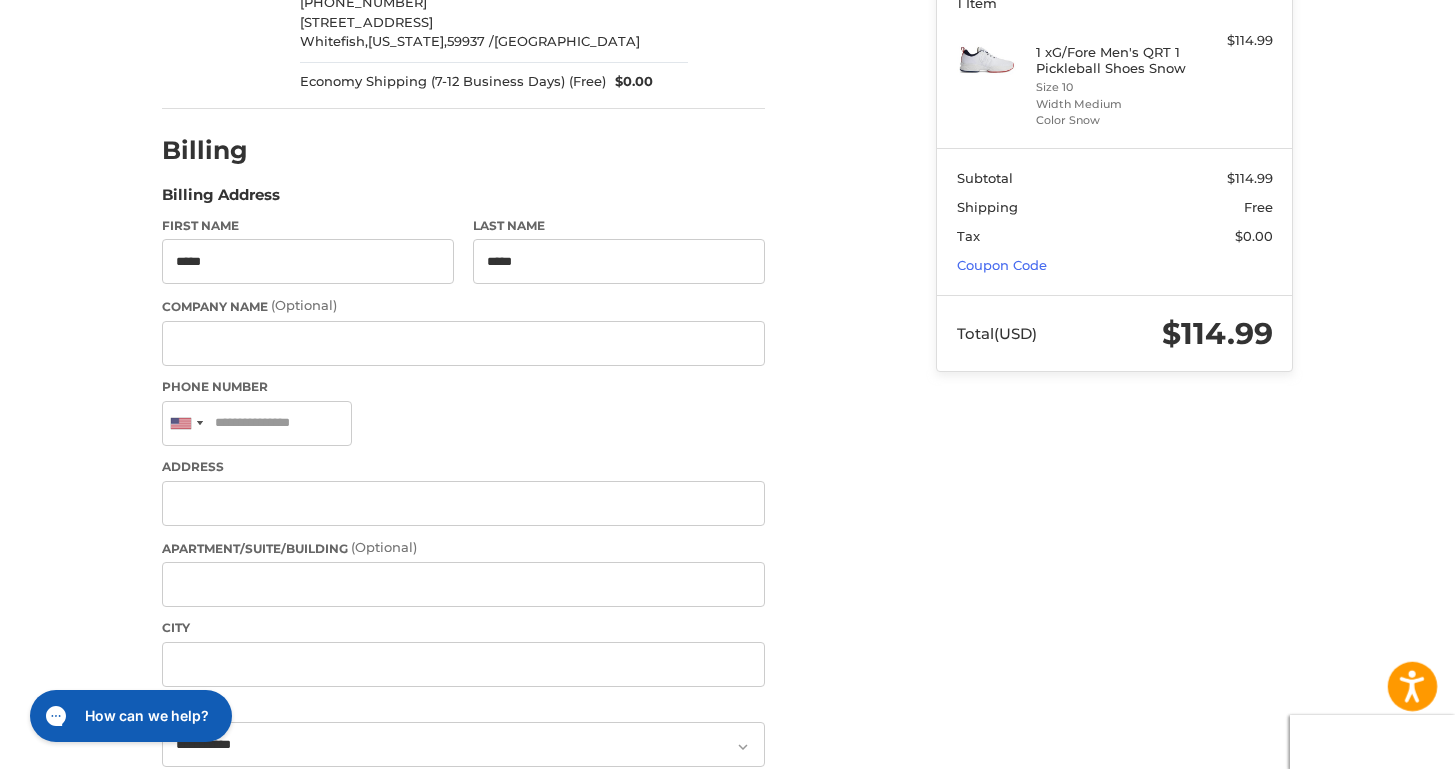 type 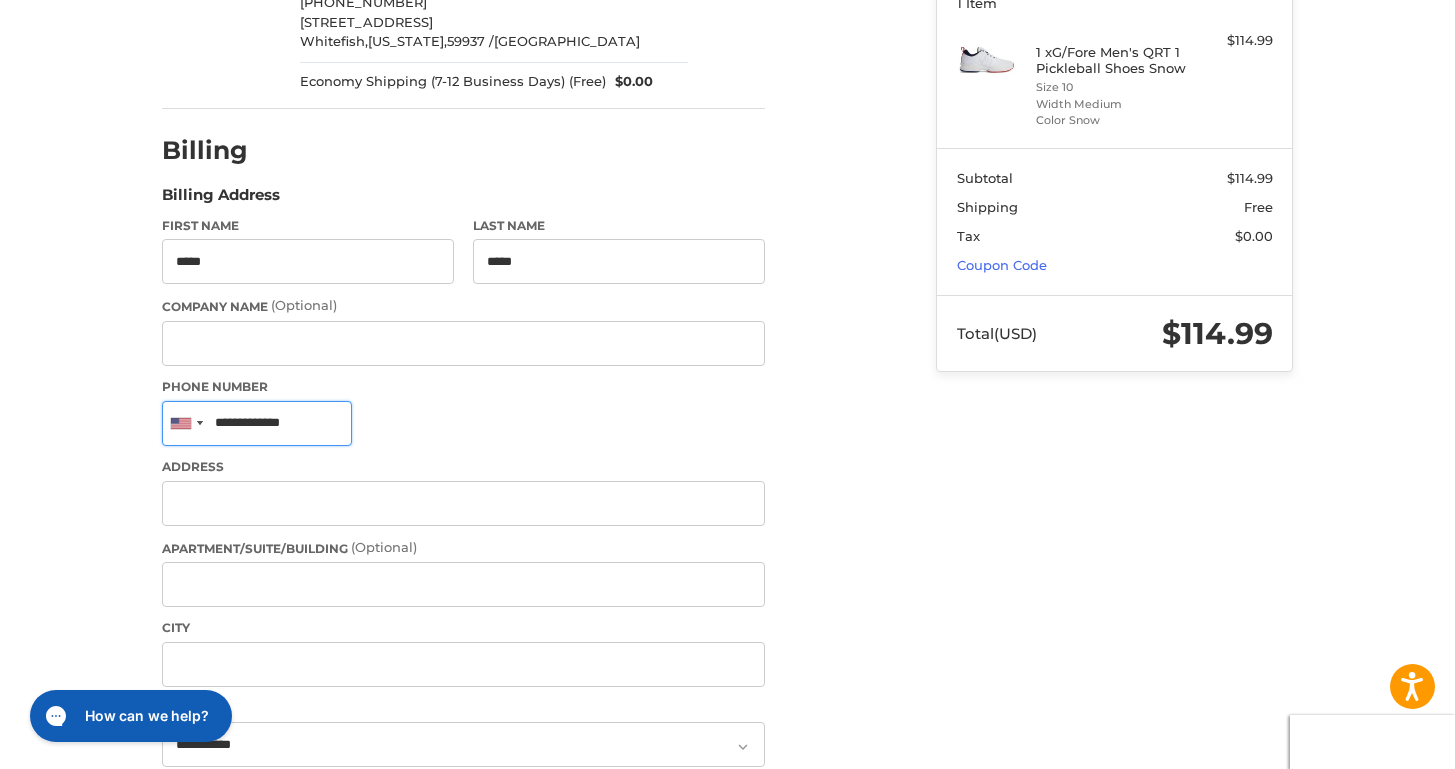 type on "**********" 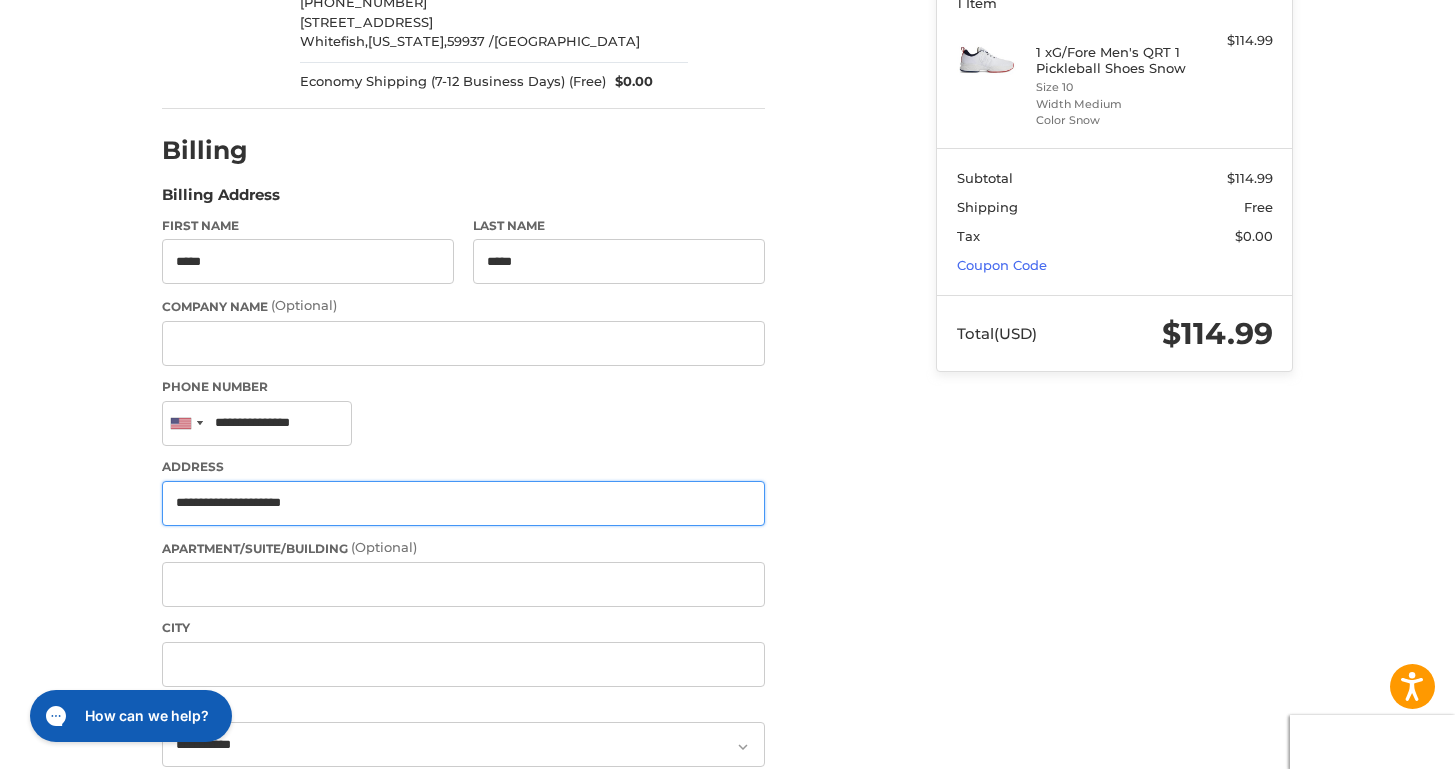 type on "**********" 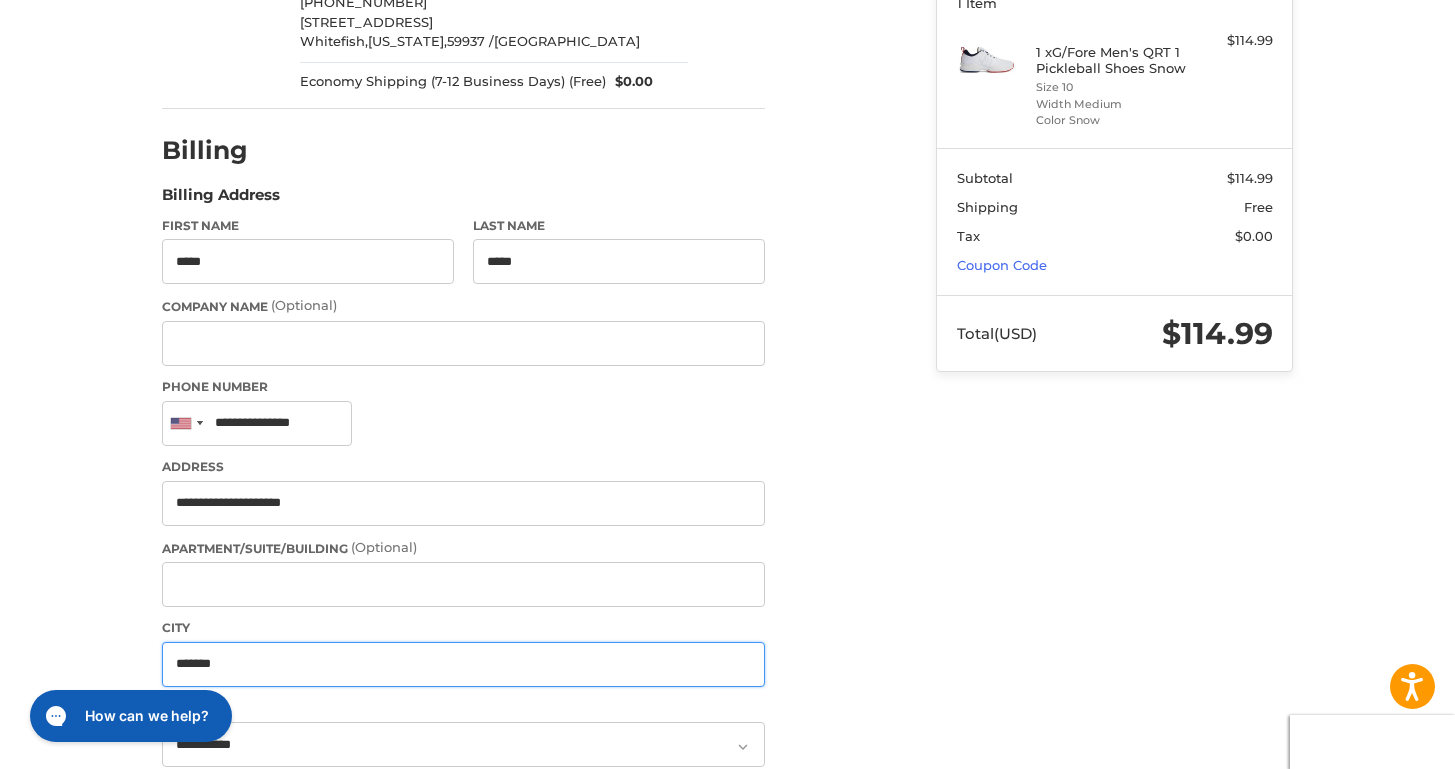 type on "*******" 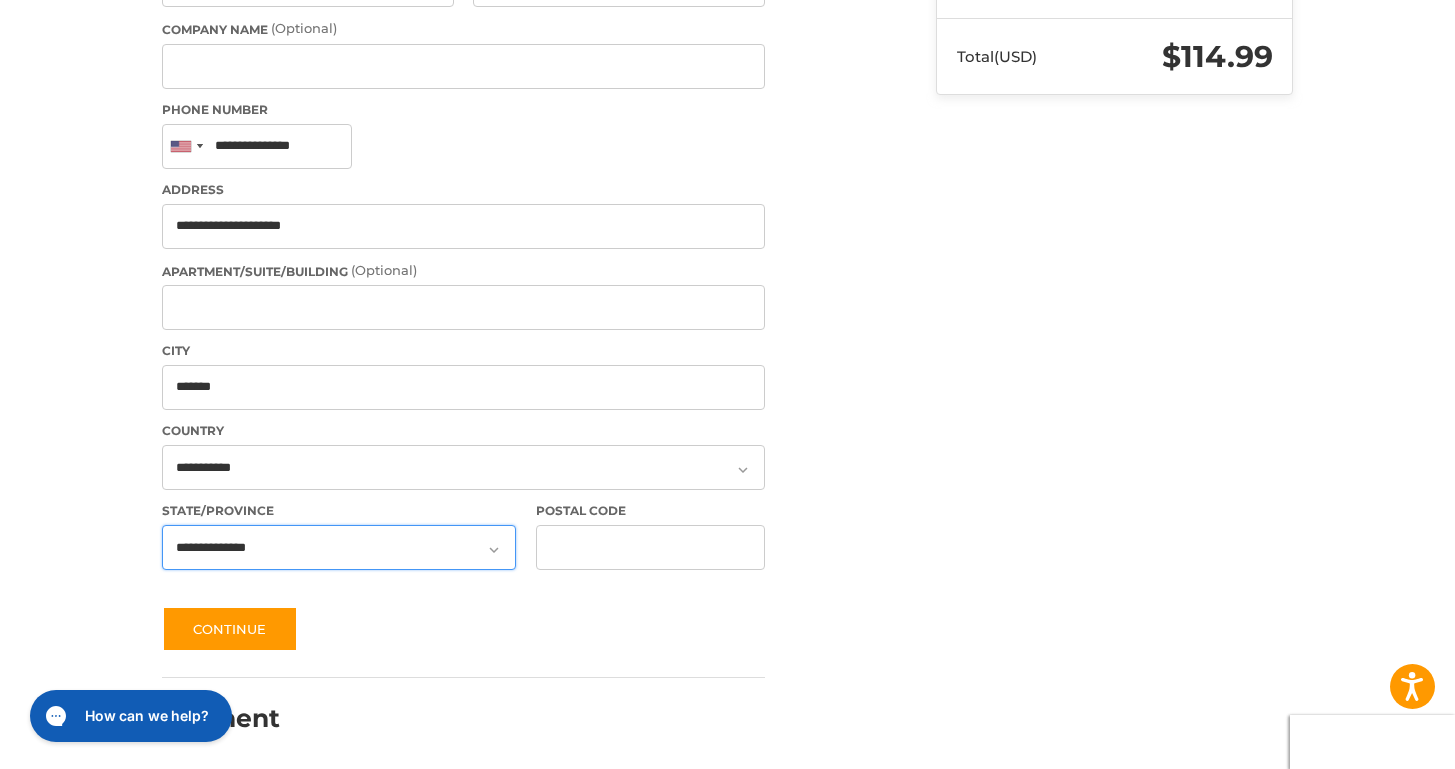 scroll, scrollTop: 575, scrollLeft: 0, axis: vertical 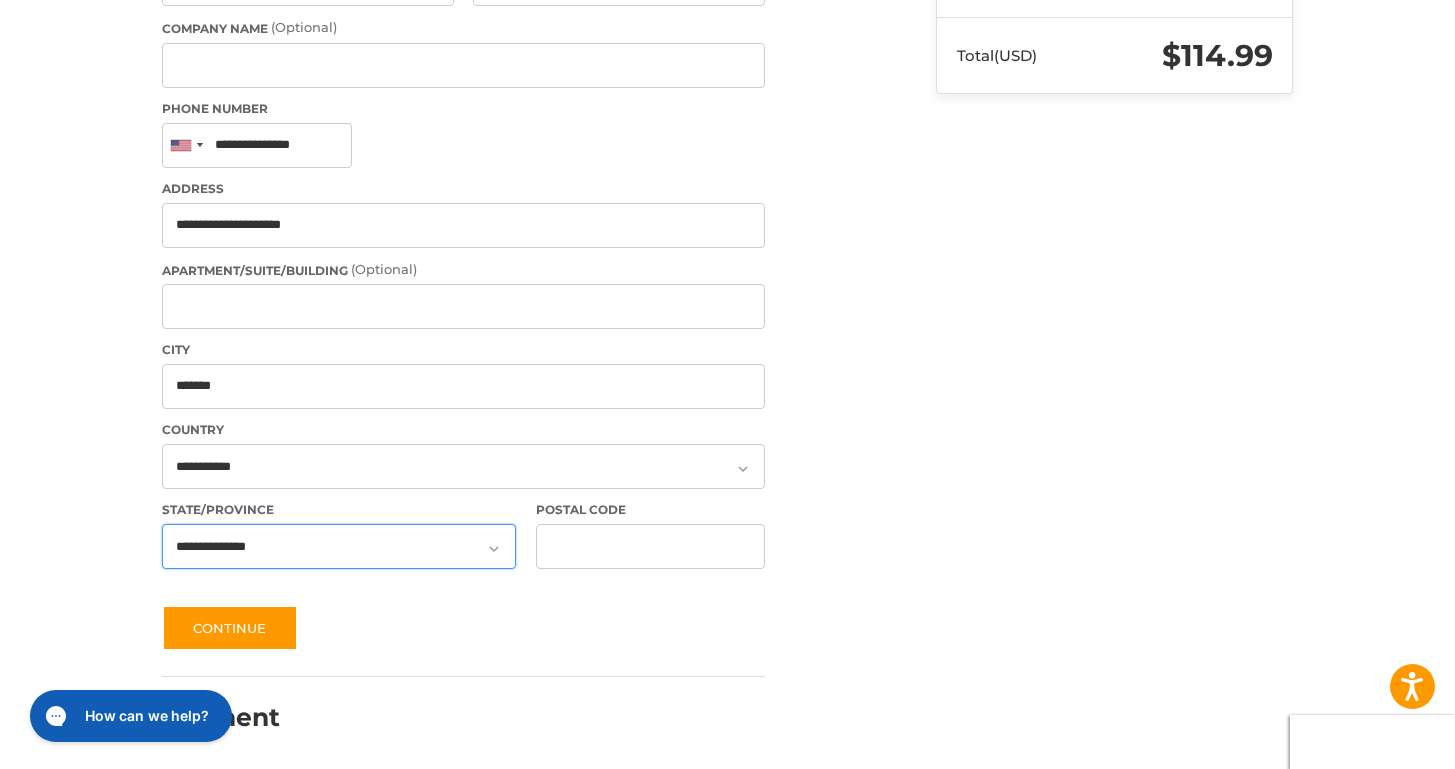 select on "**" 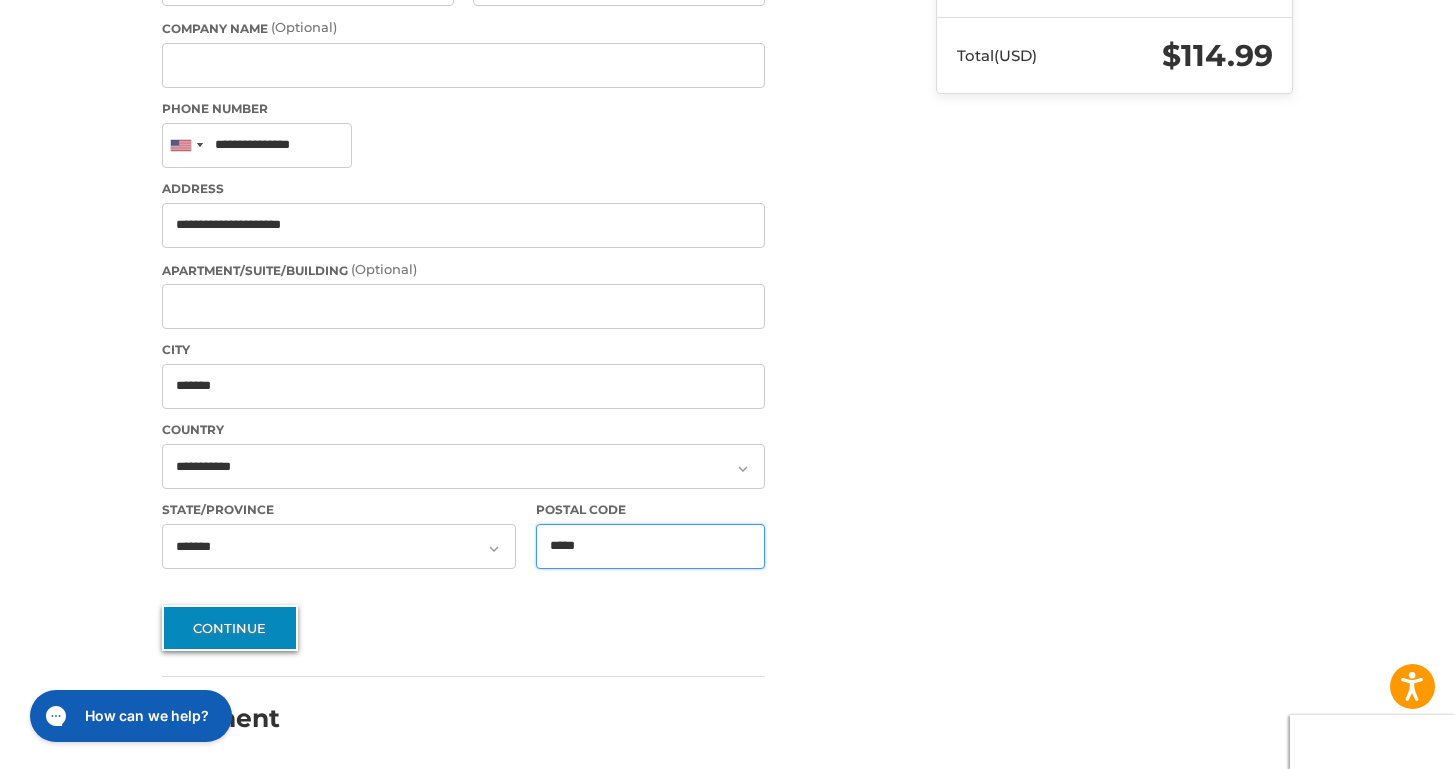 type on "*****" 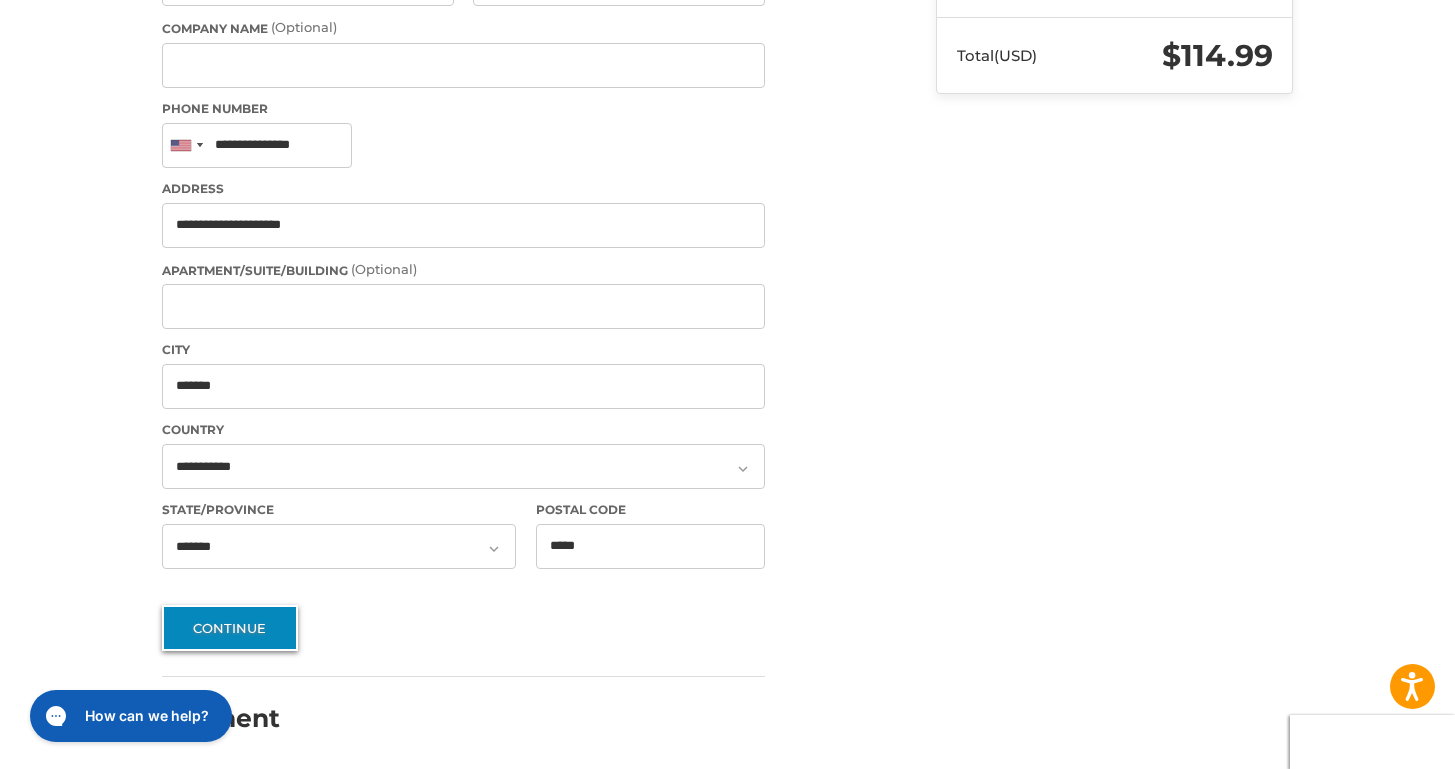 click on "Continue" at bounding box center [230, 628] 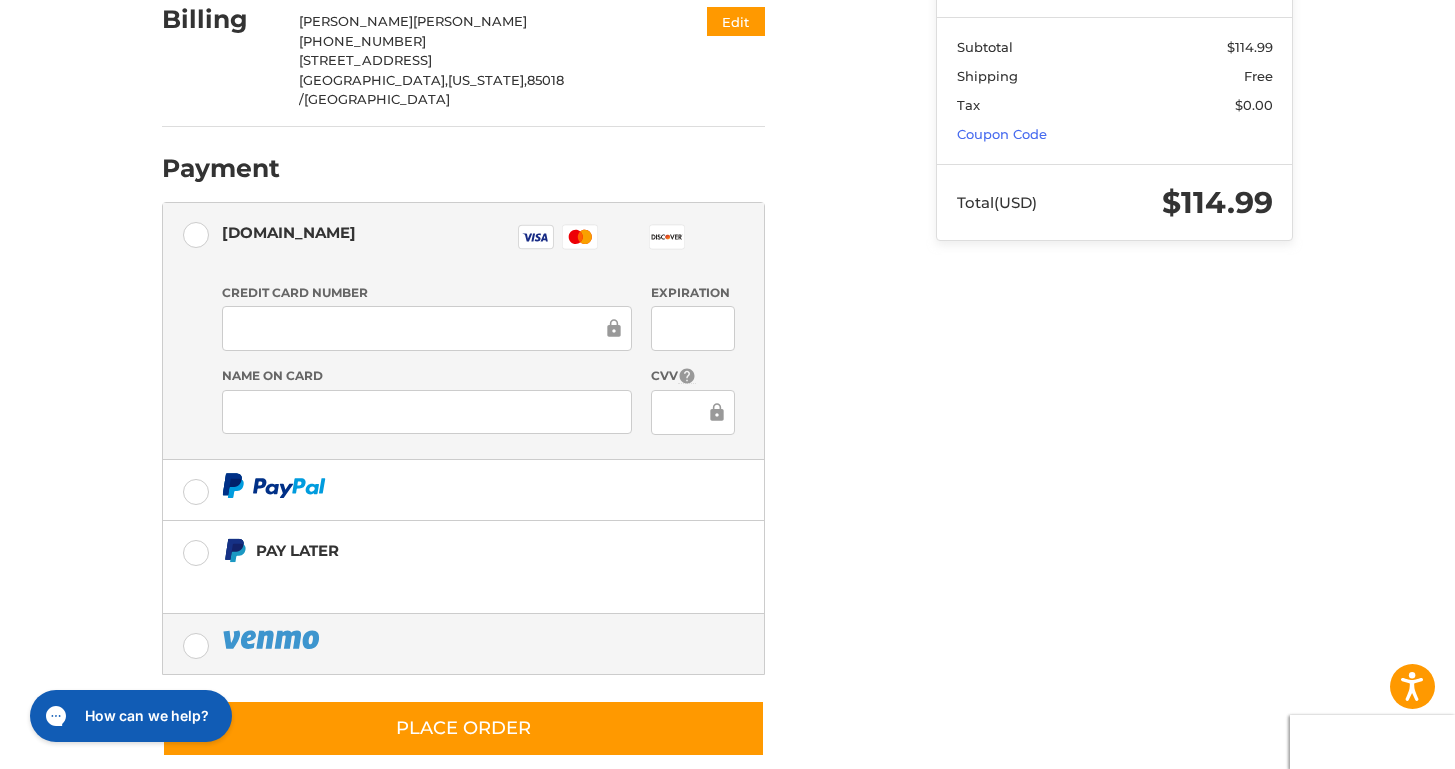 scroll, scrollTop: 430, scrollLeft: 0, axis: vertical 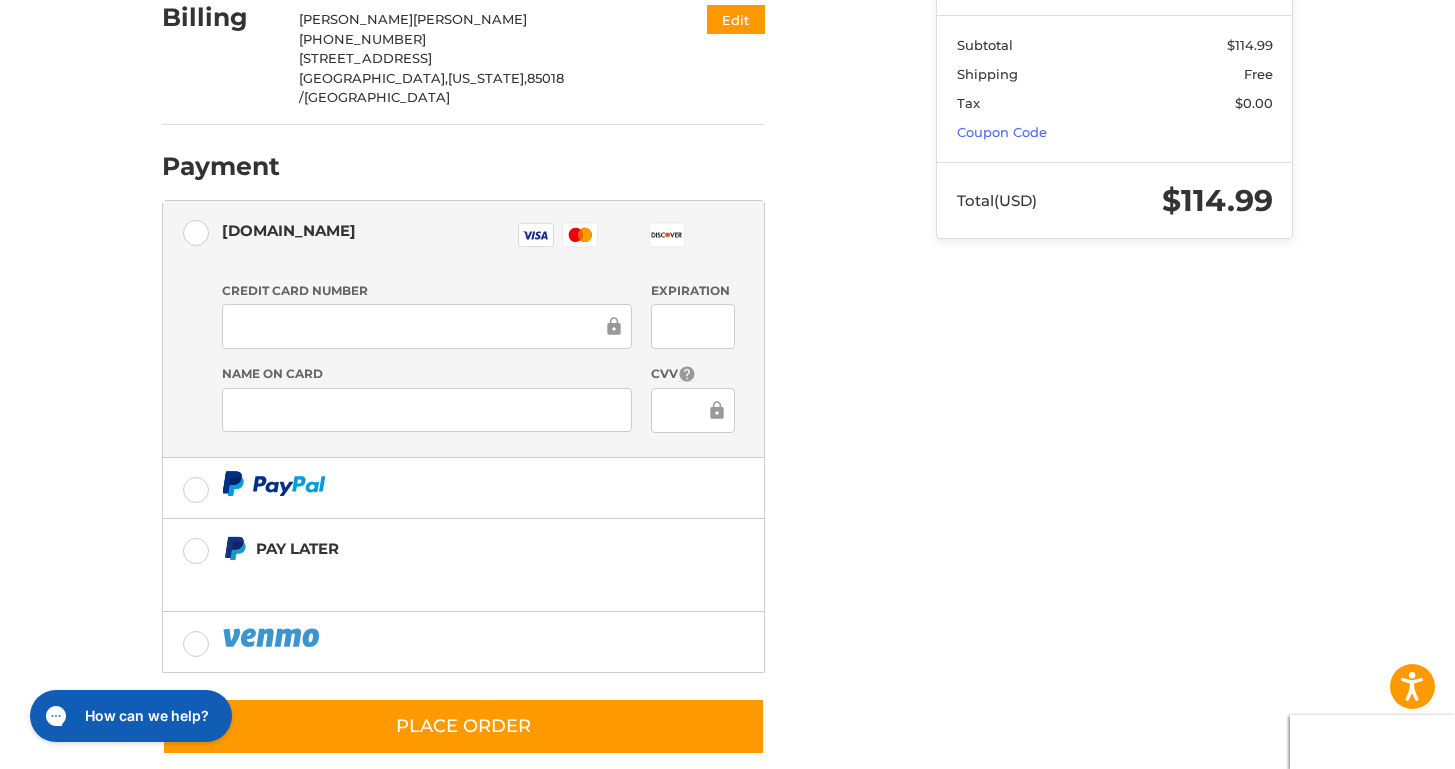 click at bounding box center (427, 326) 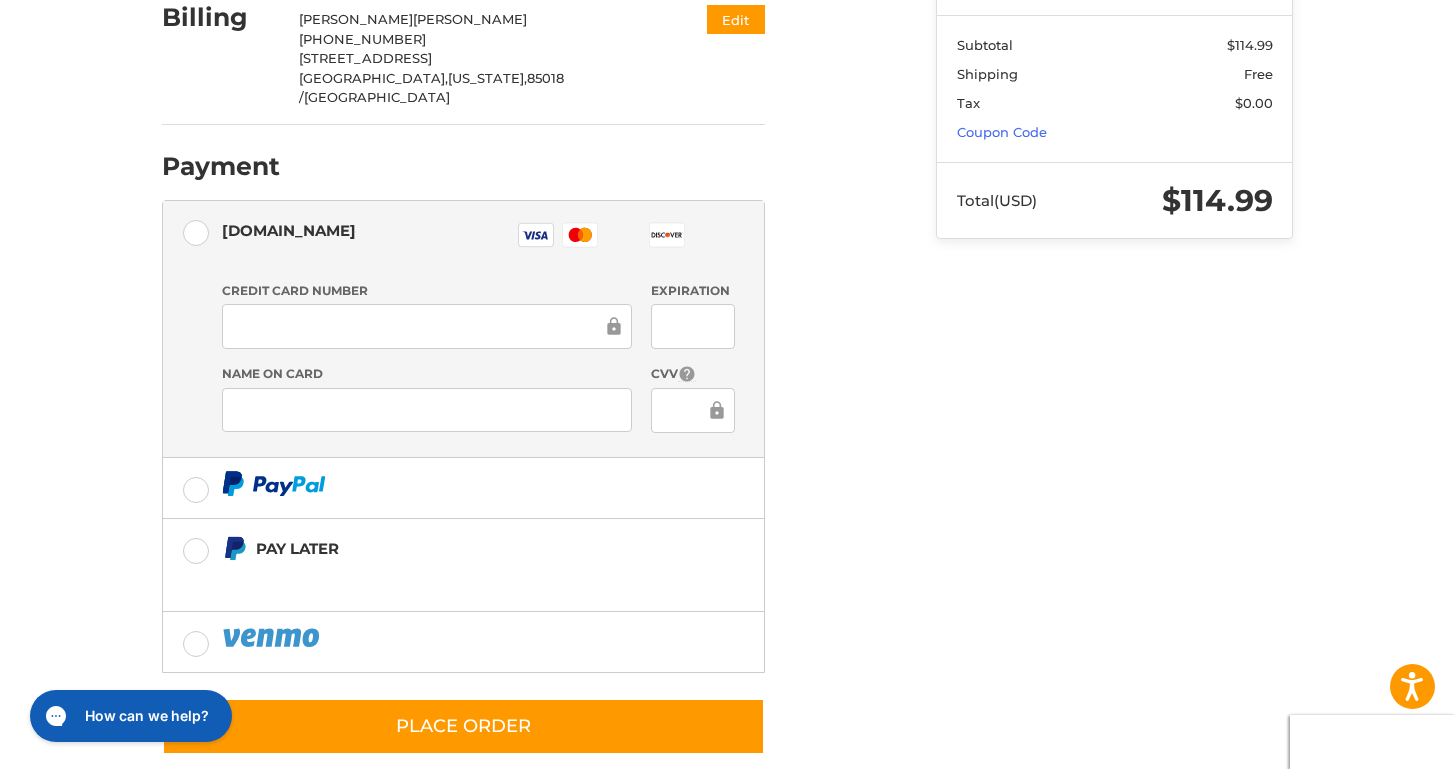 click on "Credit card Credit Card Number Expiration Name on Card CVV" at bounding box center [478, 365] 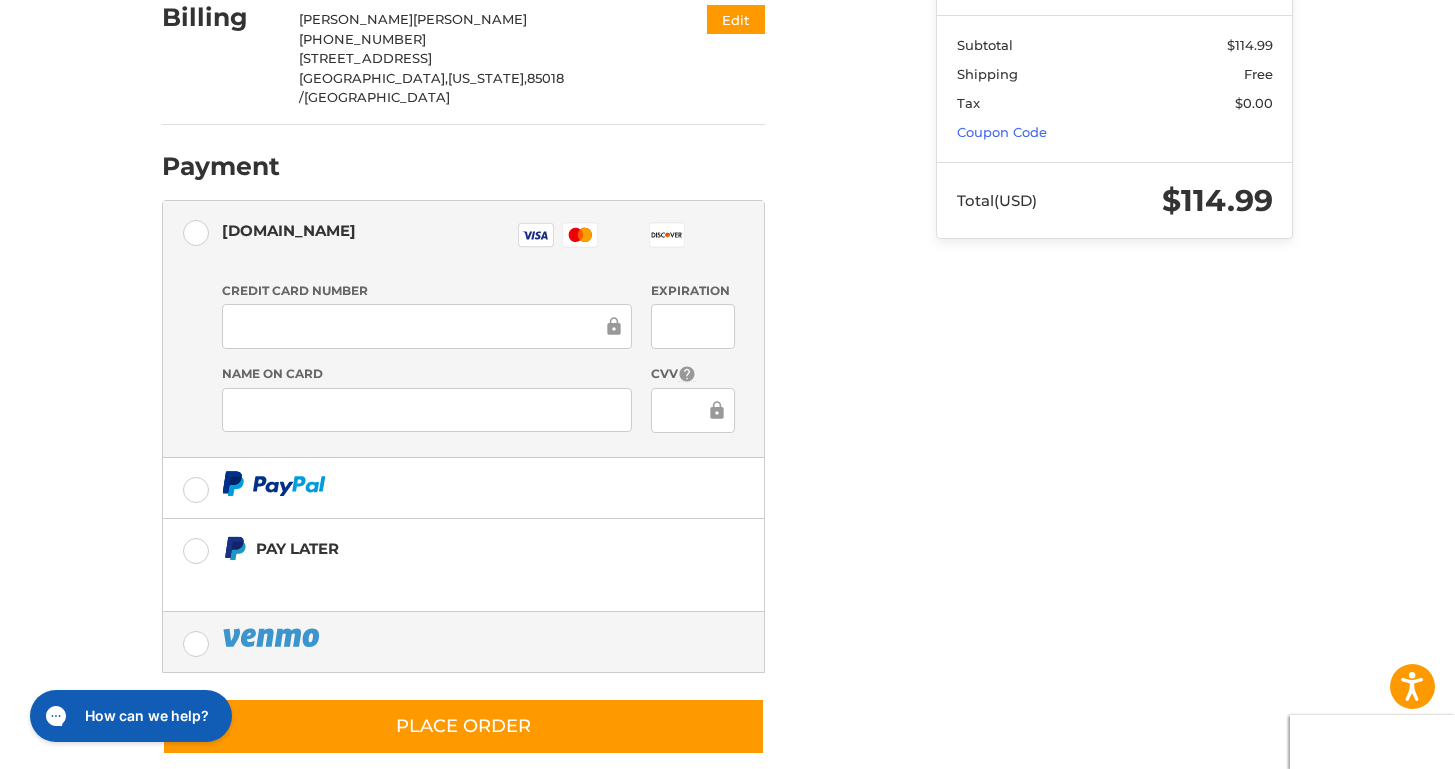 click at bounding box center (463, 642) 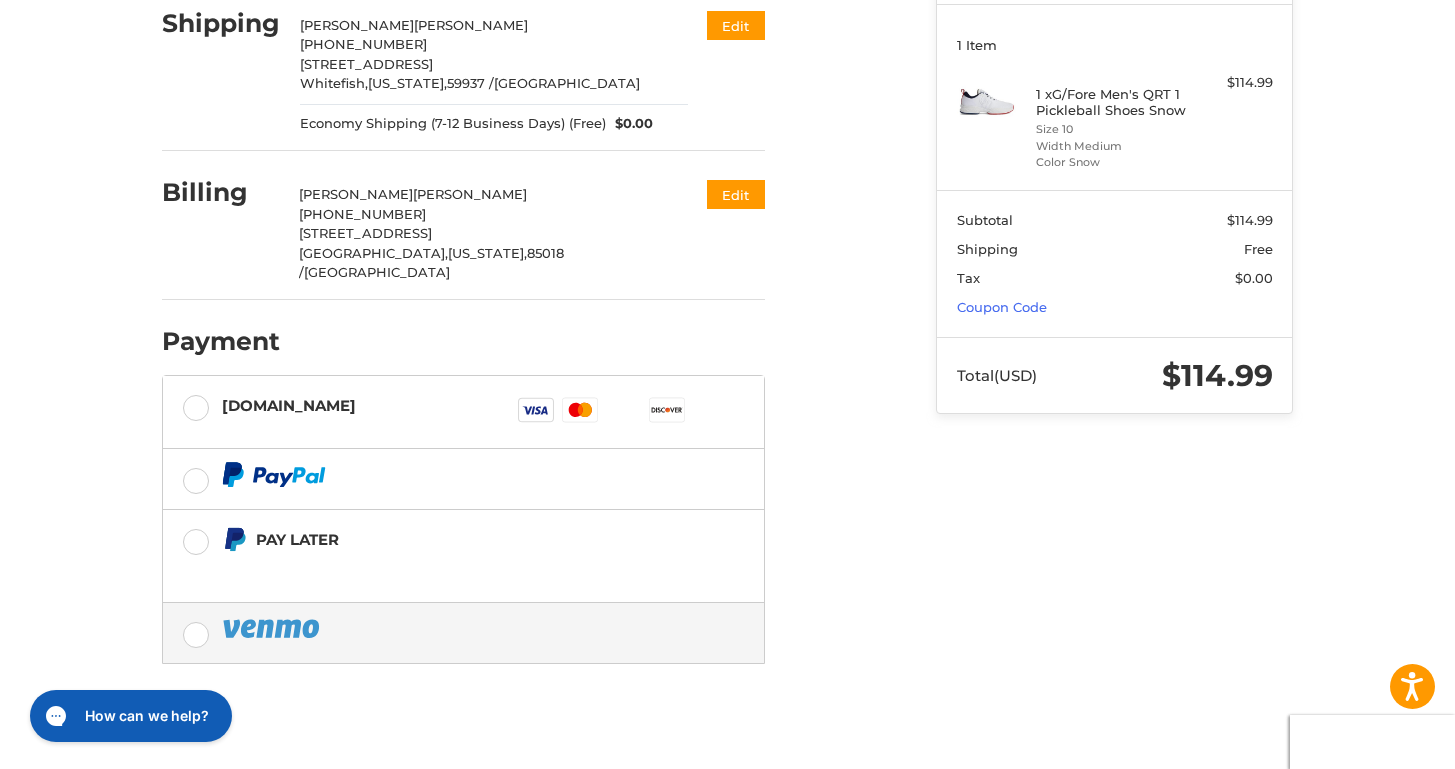scroll, scrollTop: 254, scrollLeft: 0, axis: vertical 